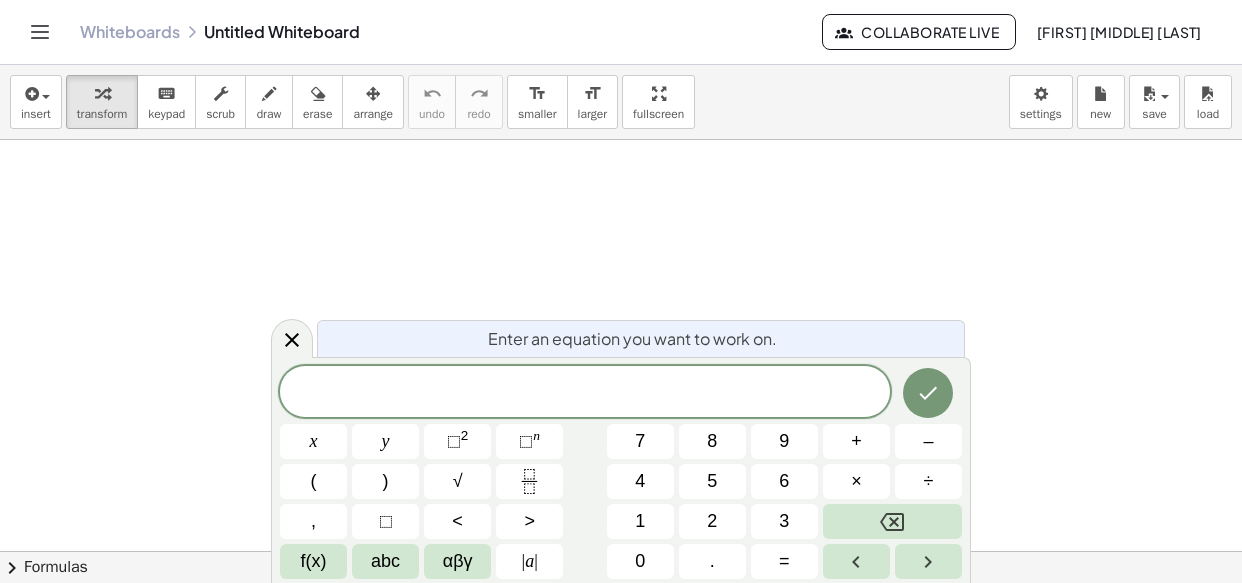 scroll, scrollTop: 0, scrollLeft: 0, axis: both 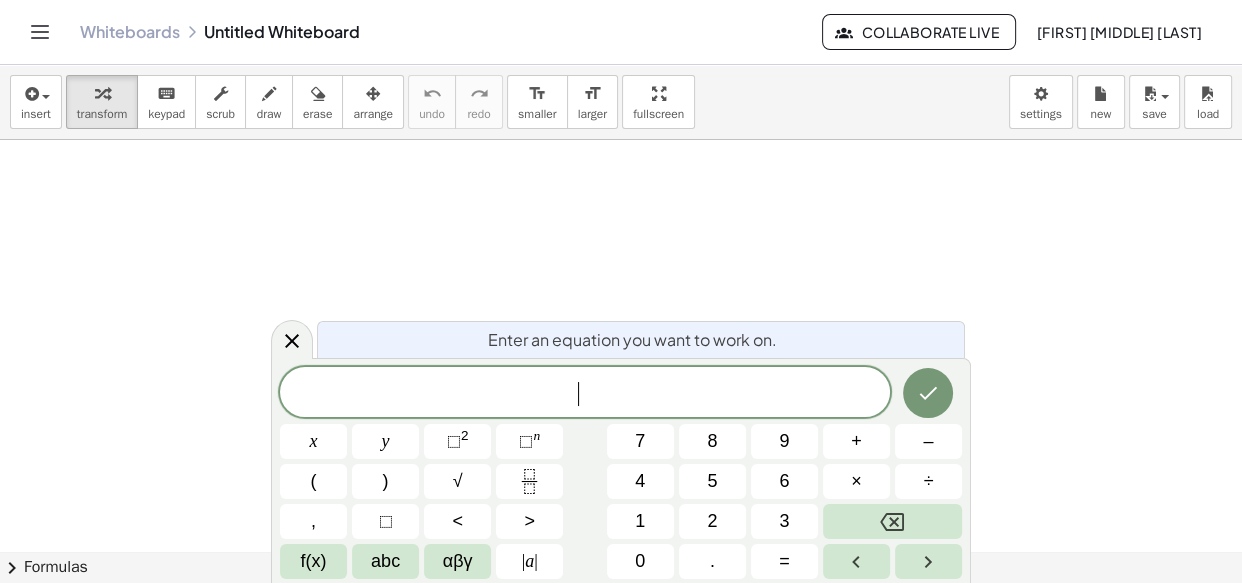 click on "​" at bounding box center (585, 394) 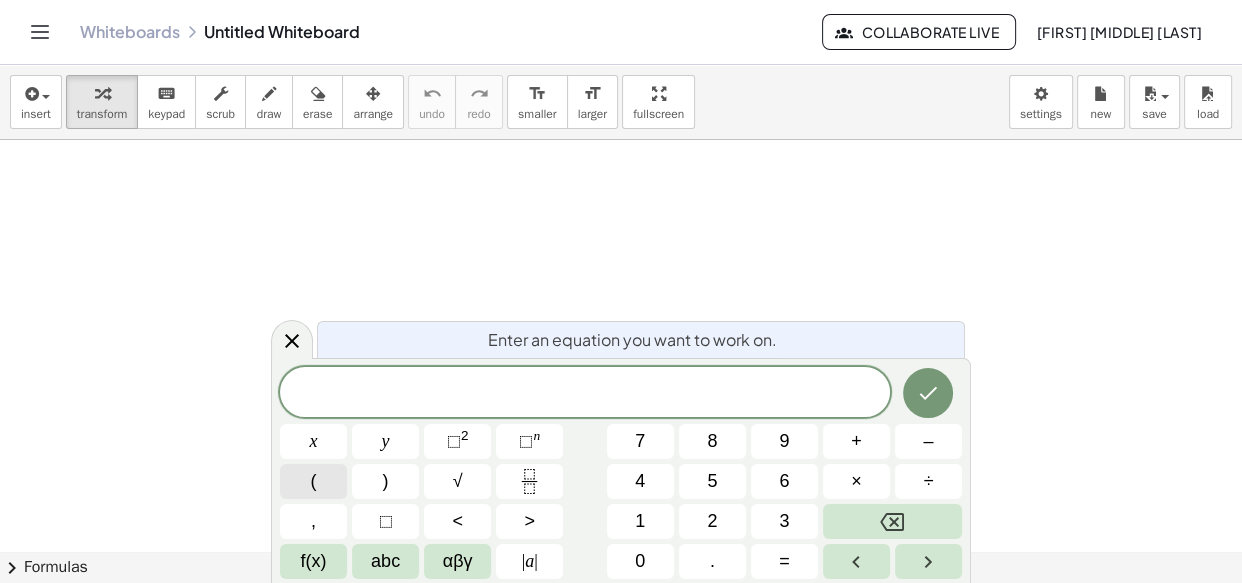 click on "(" at bounding box center [313, 481] 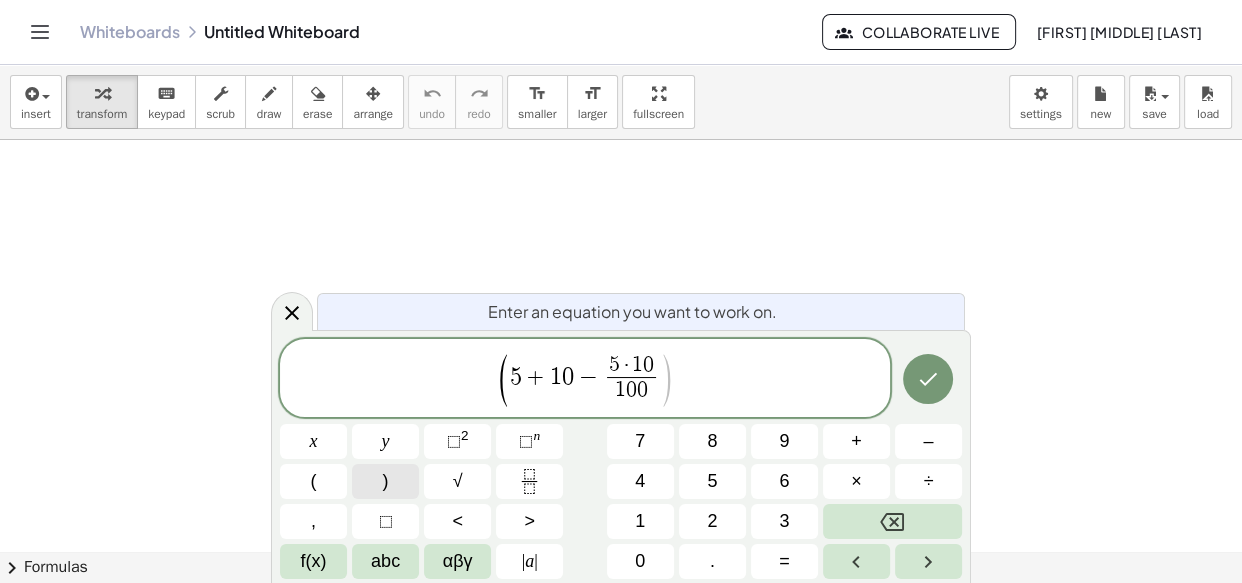 click on ")" at bounding box center [385, 481] 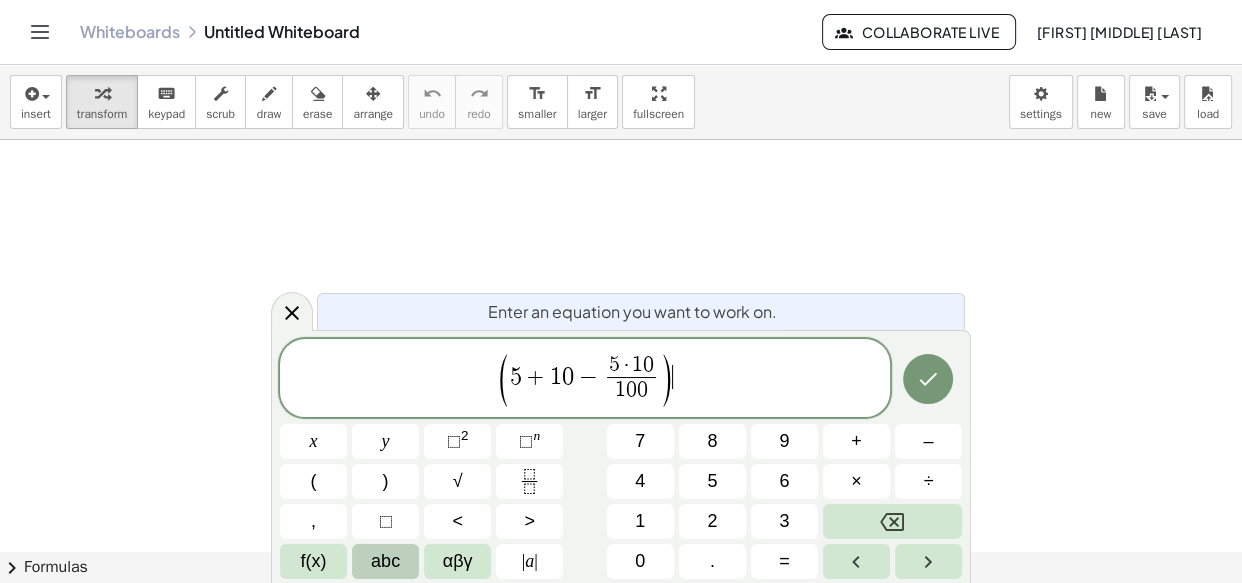 click on "abc" at bounding box center [385, 561] 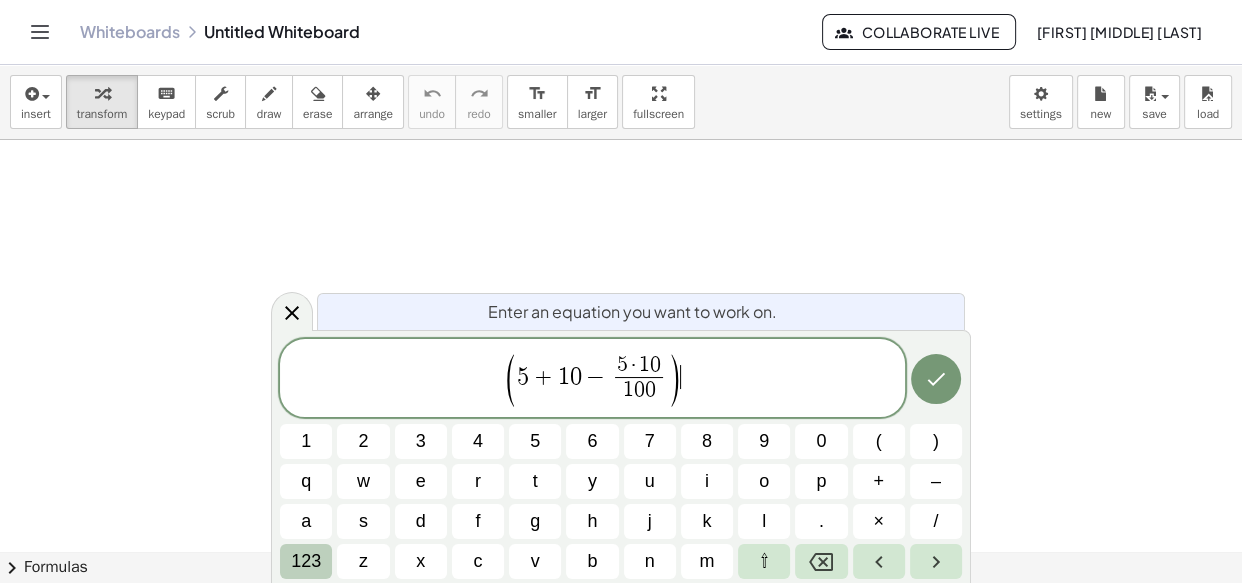 click on "123" at bounding box center [306, 561] 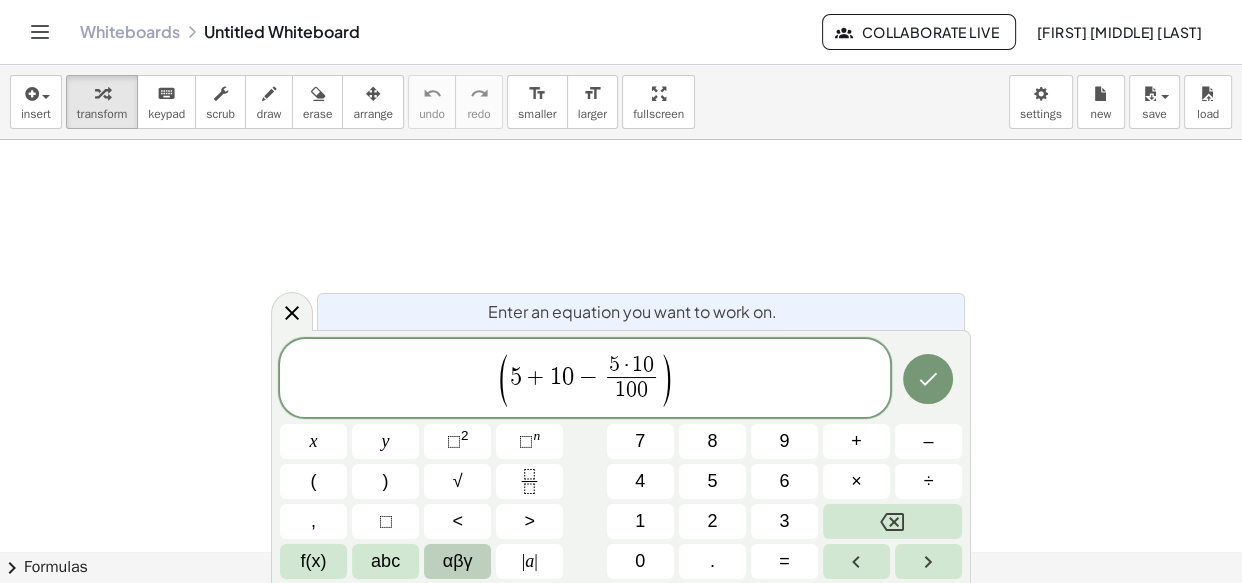 click on "αβγ" at bounding box center (458, 561) 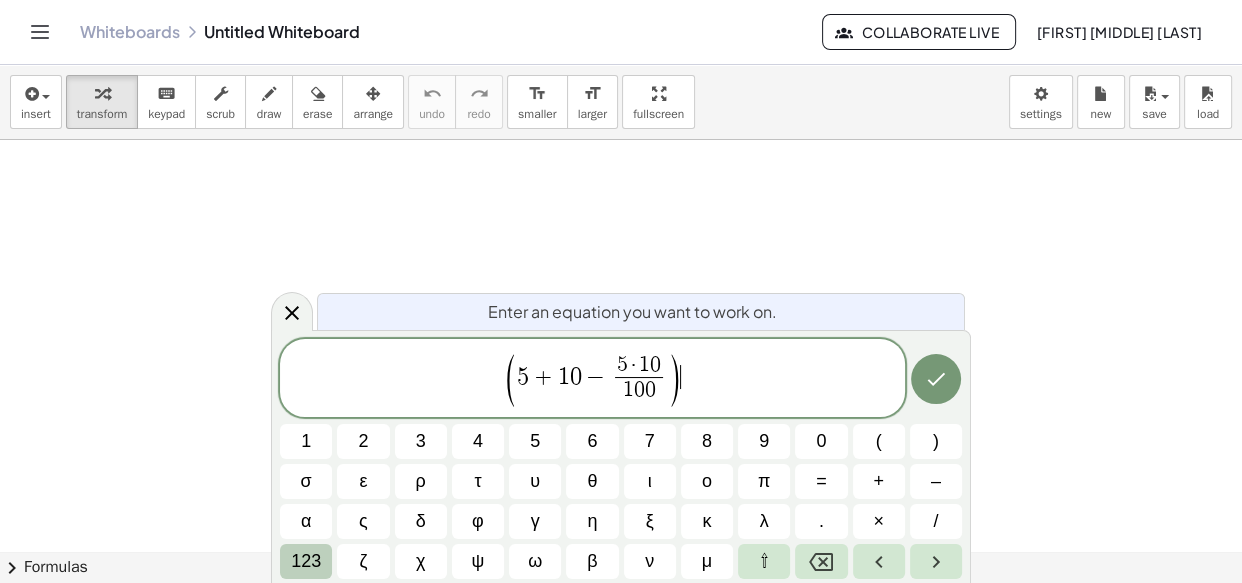 click on "123" at bounding box center (306, 561) 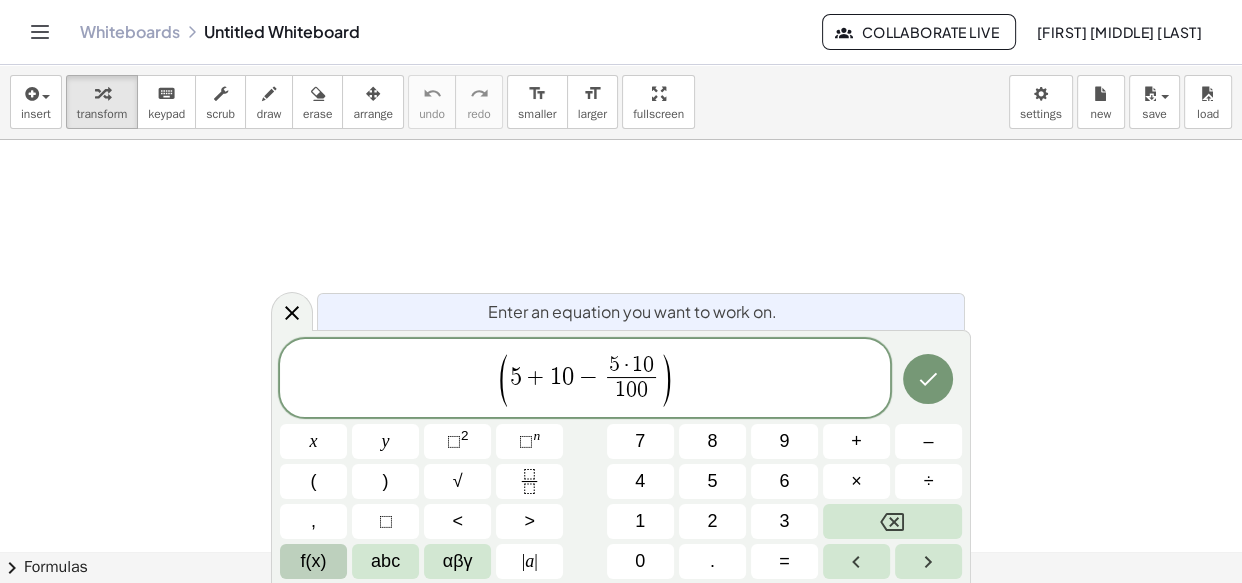click on "f(x)" at bounding box center [314, 561] 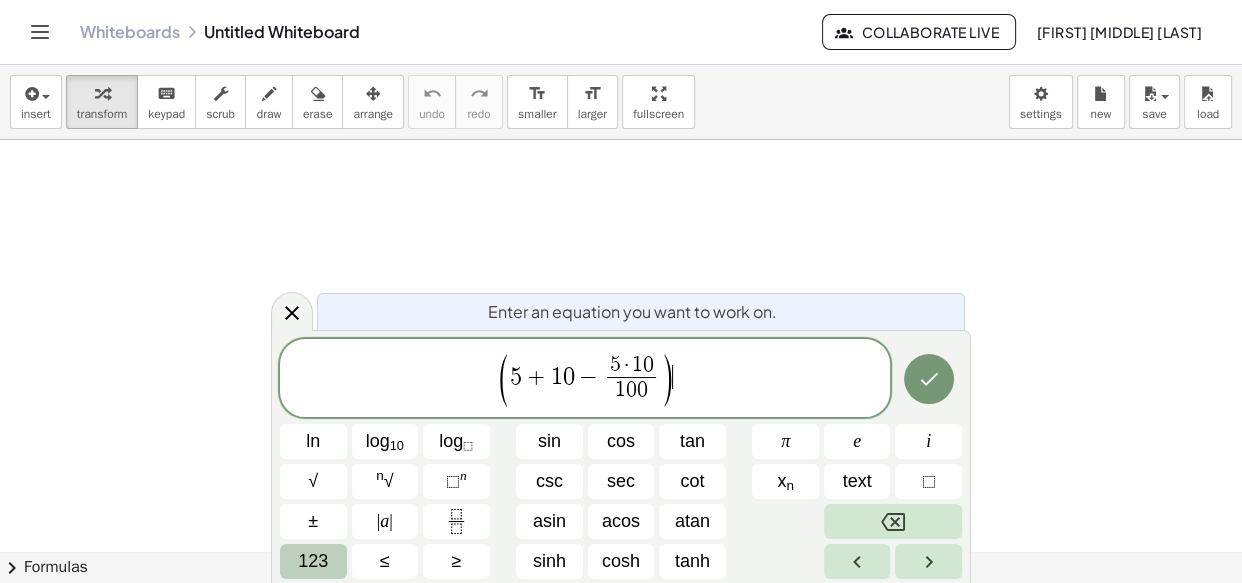 click on "123" at bounding box center (313, 561) 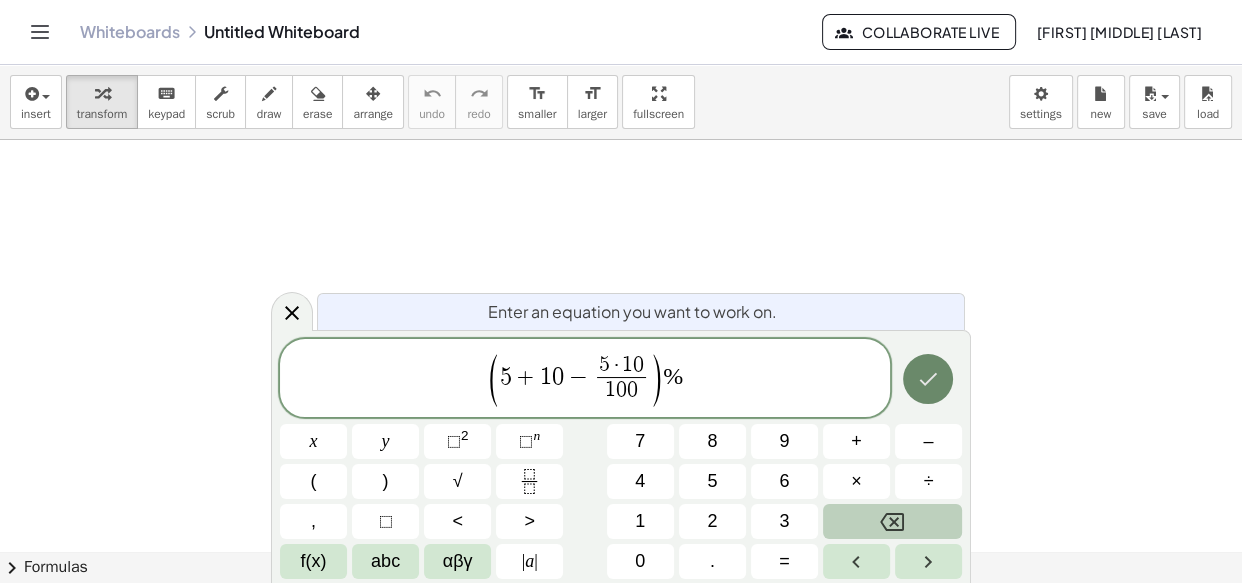 click at bounding box center [928, 379] 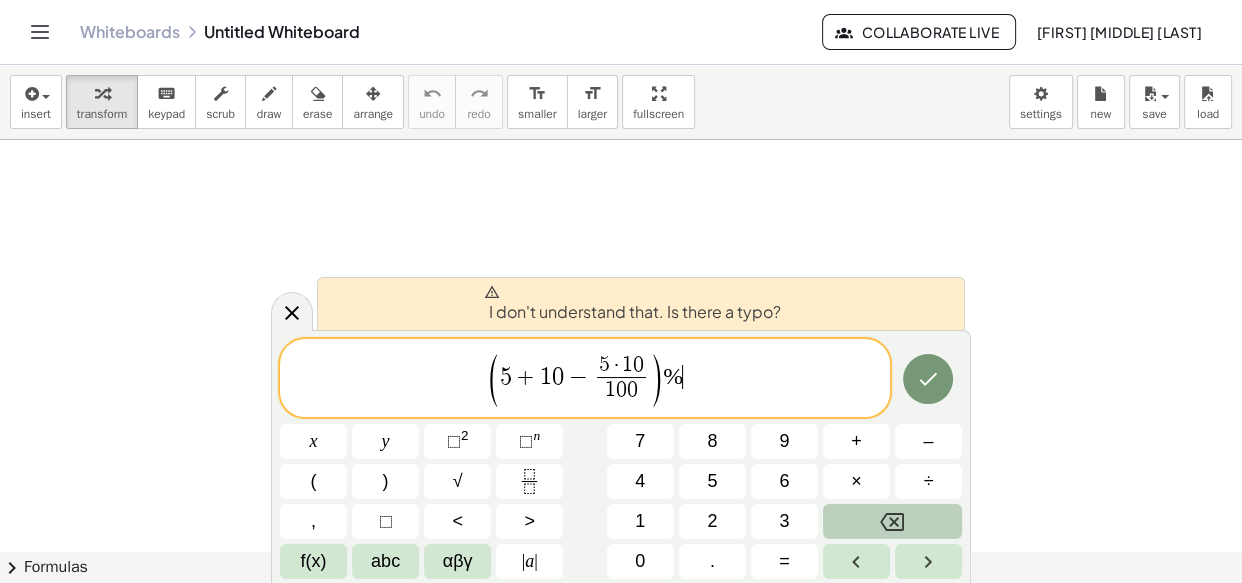 click on "( 5 + 10 - 5 * 10100 ) %" at bounding box center (585, 379) 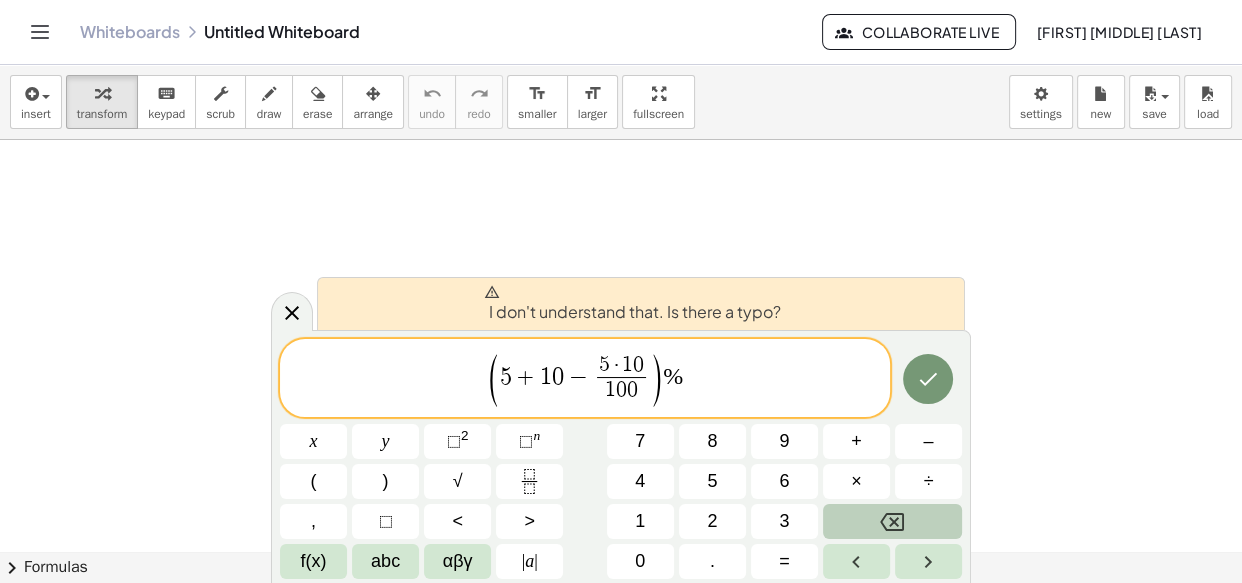 click on "%" at bounding box center [673, 376] 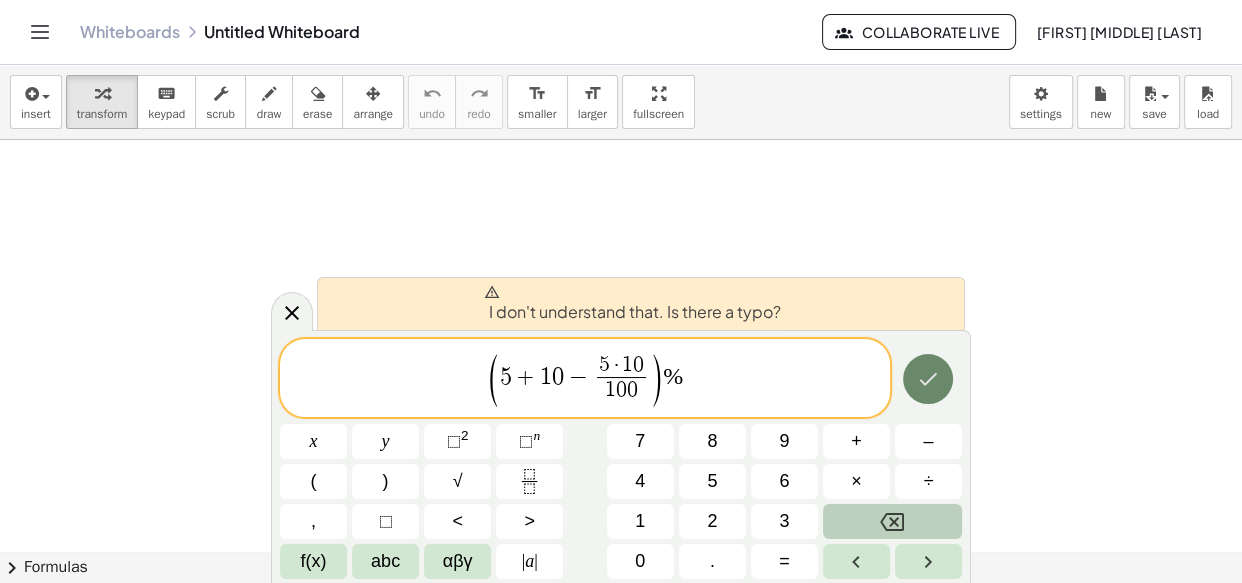 click 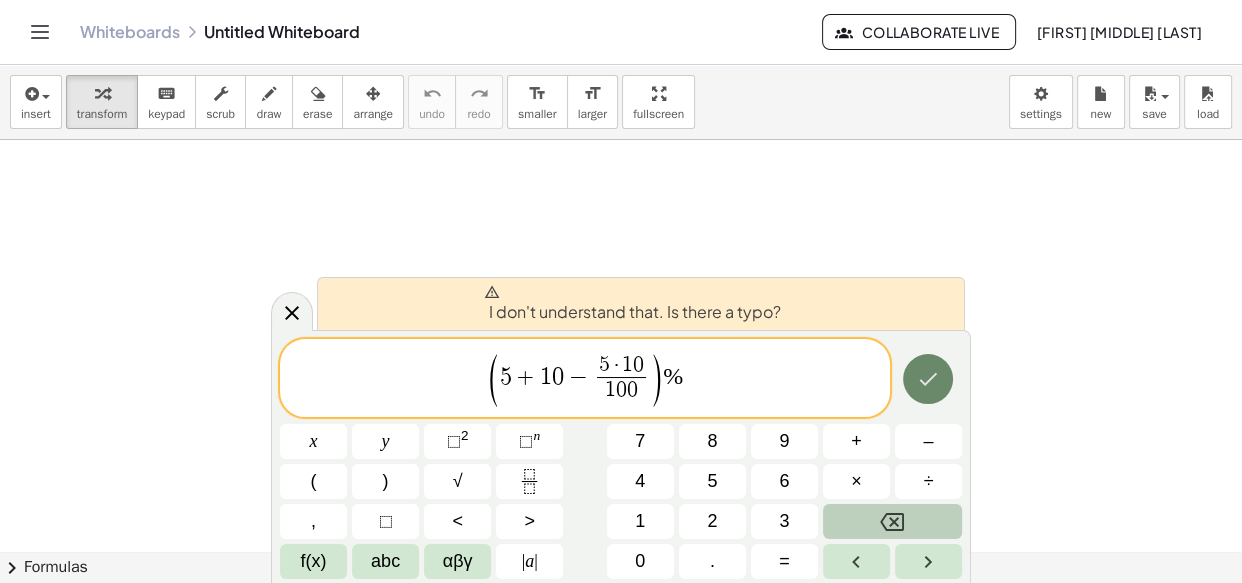 click 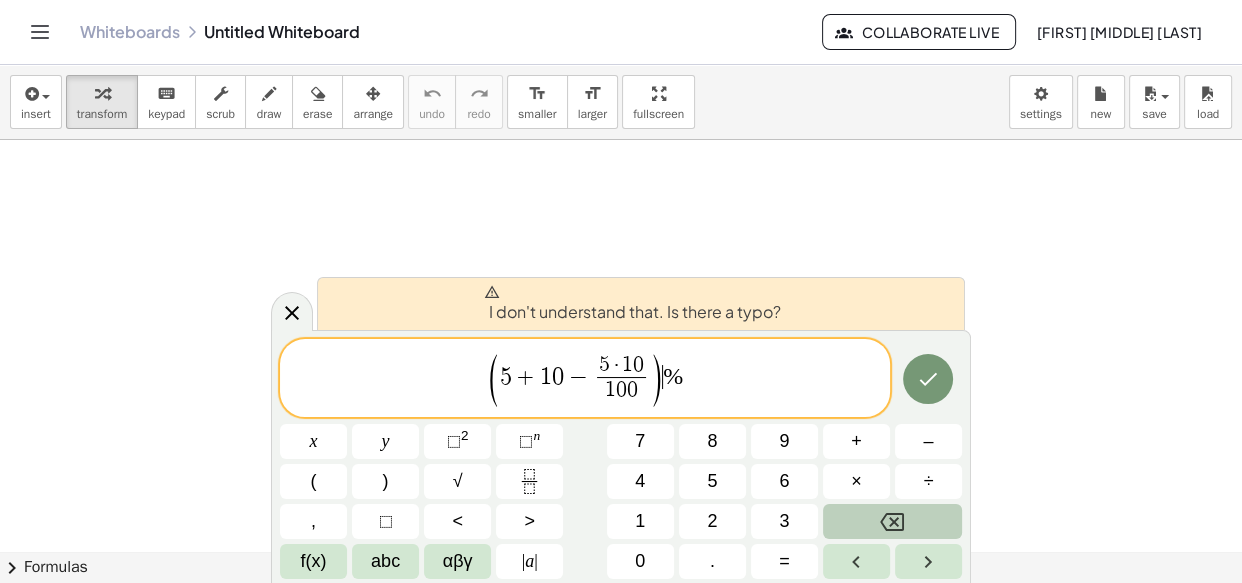 click on "( 5 + 10 - 5 * 10100 ) %" at bounding box center (585, 379) 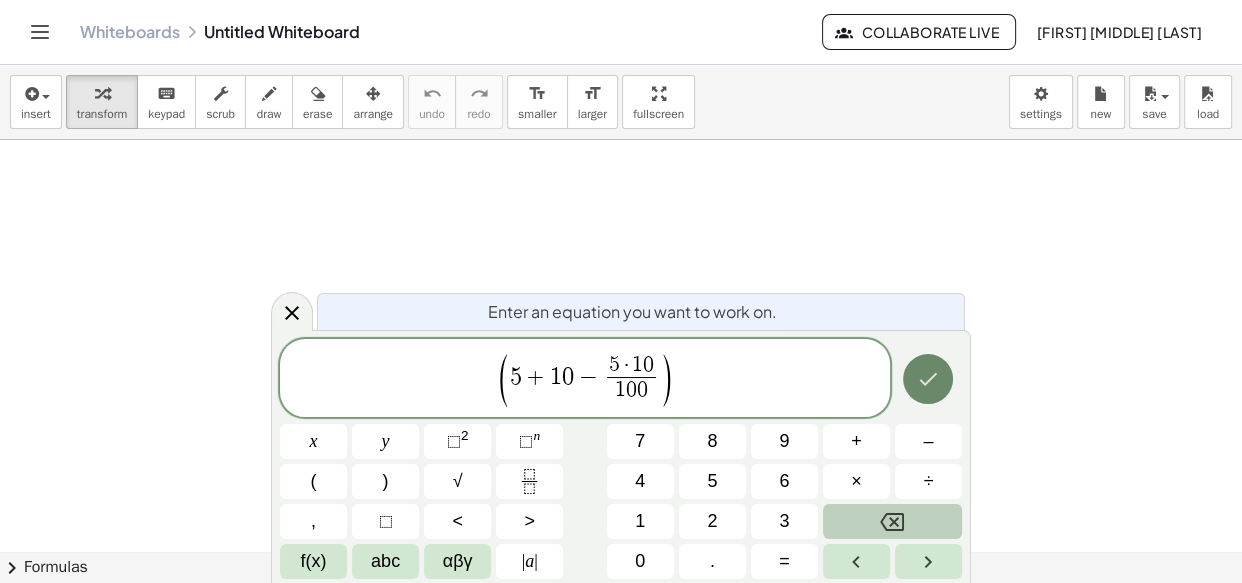 click 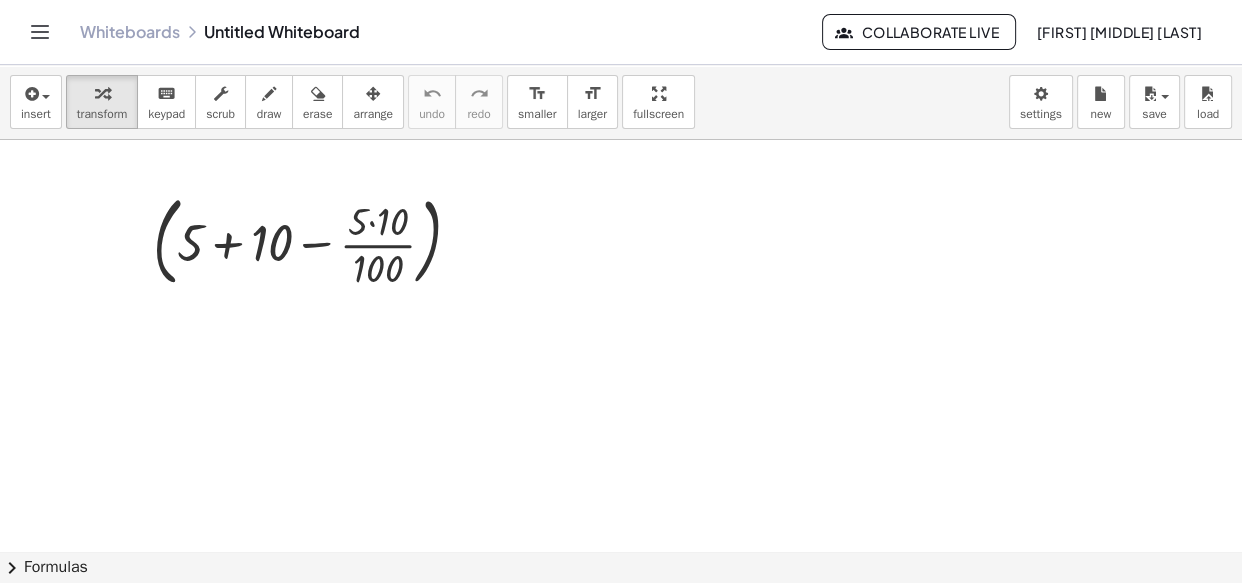 click at bounding box center (621, 616) 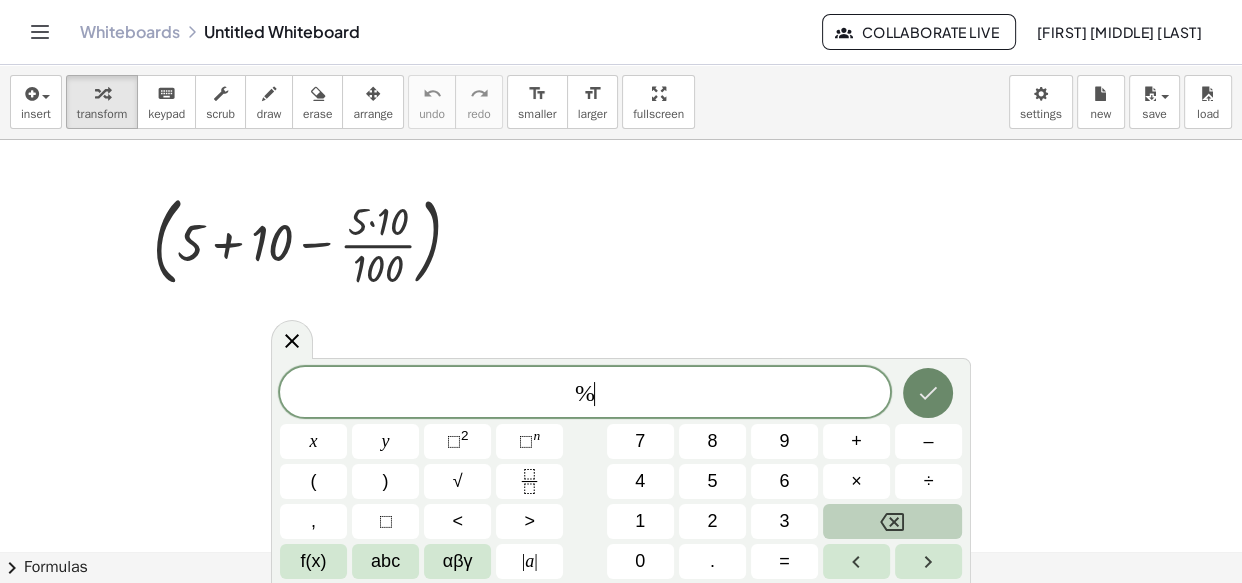 click 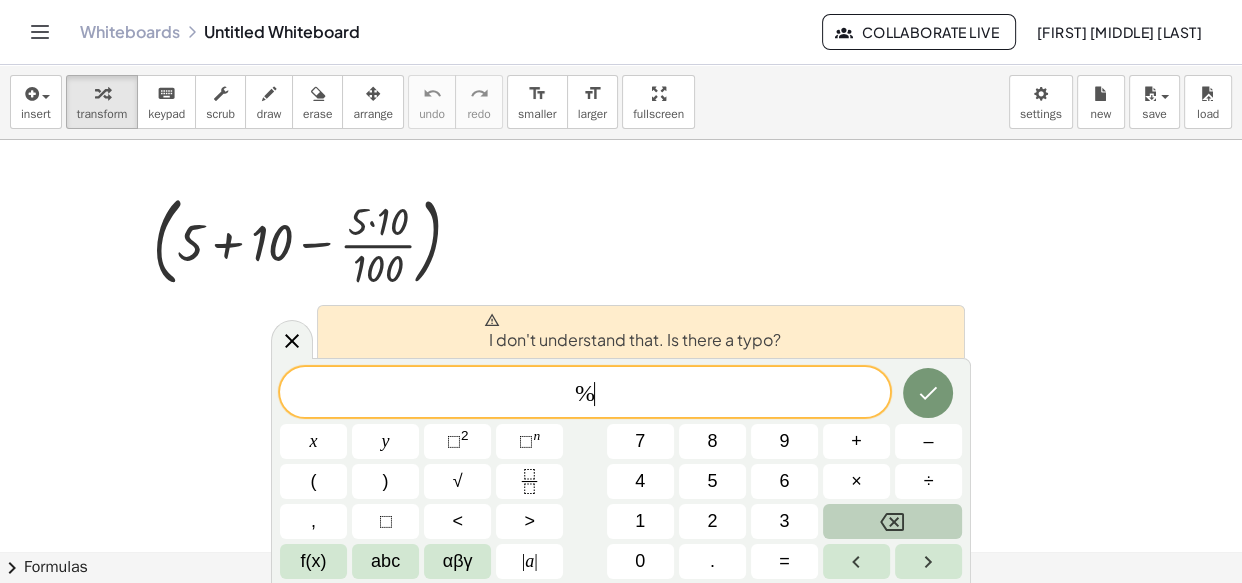 drag, startPoint x: 616, startPoint y: 392, endPoint x: 592, endPoint y: 394, distance: 24.083189 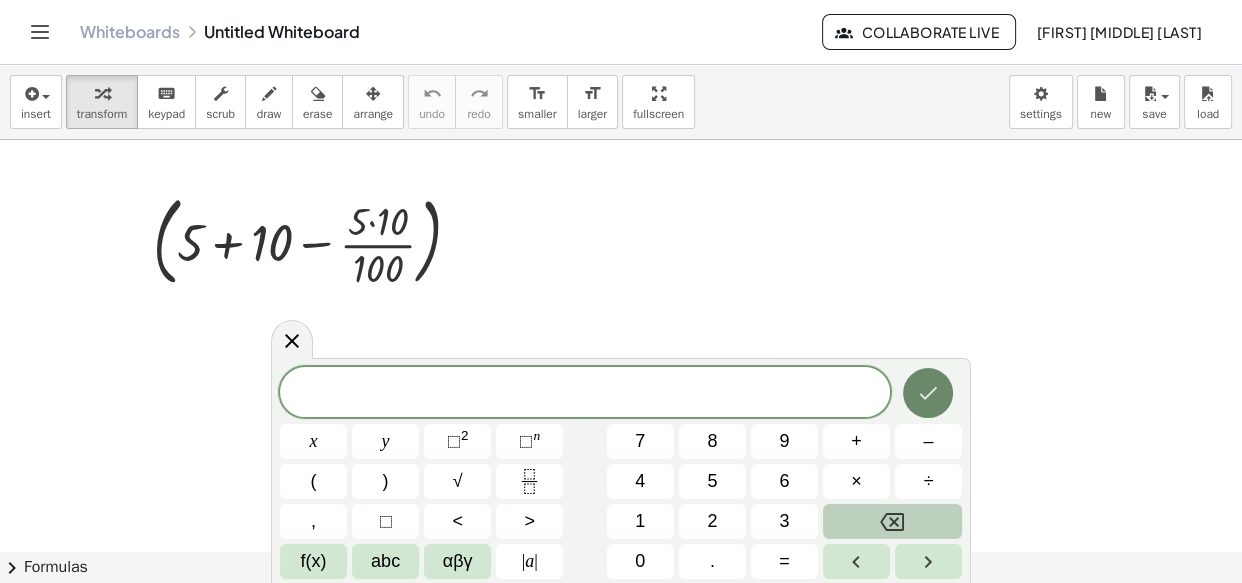 click at bounding box center [928, 393] 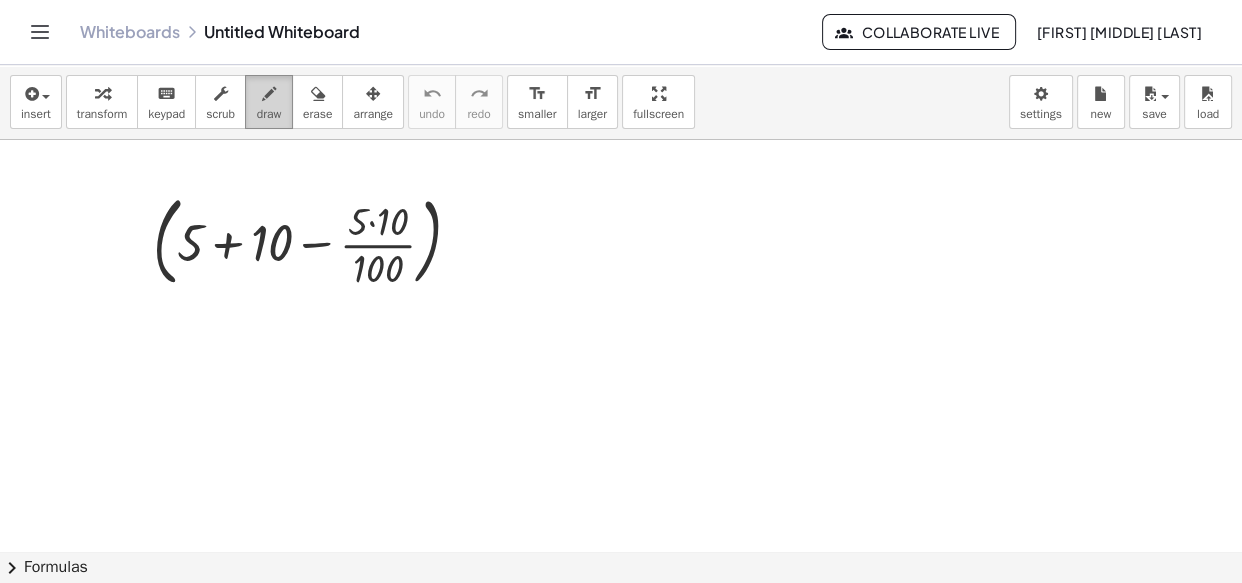 click at bounding box center [269, 93] 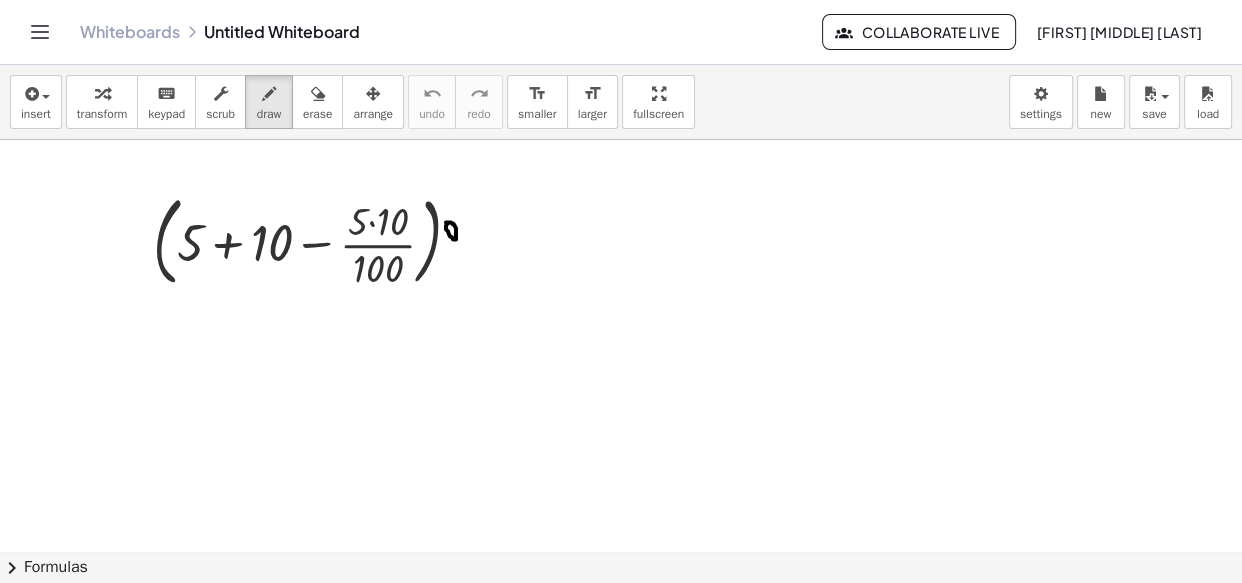 click at bounding box center (621, 616) 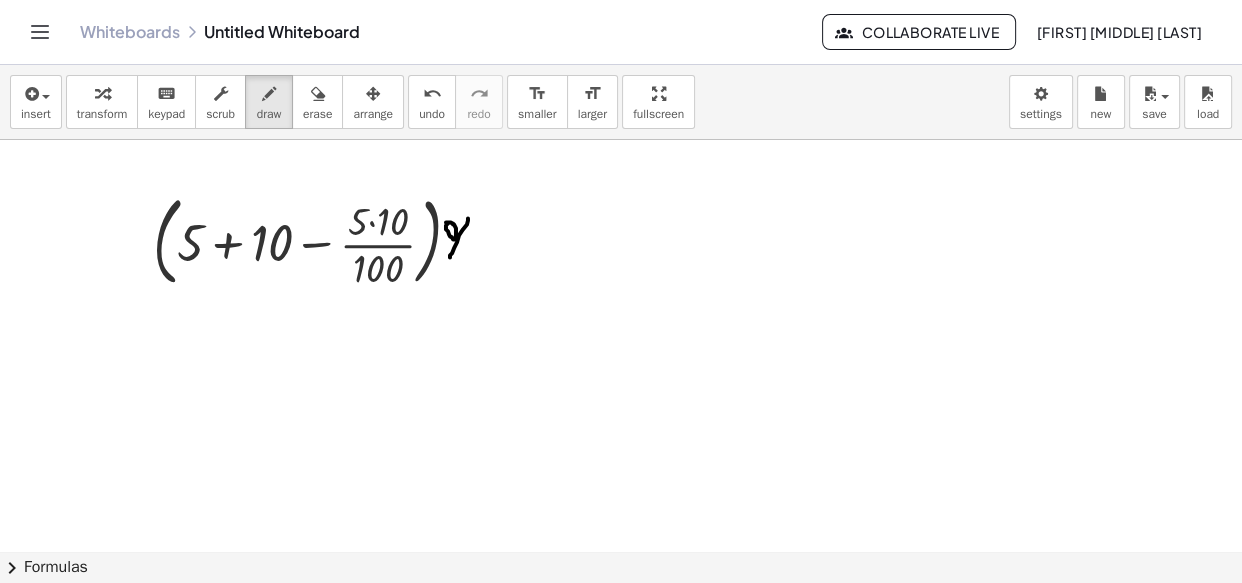 drag, startPoint x: 468, startPoint y: 218, endPoint x: 450, endPoint y: 257, distance: 42.953465 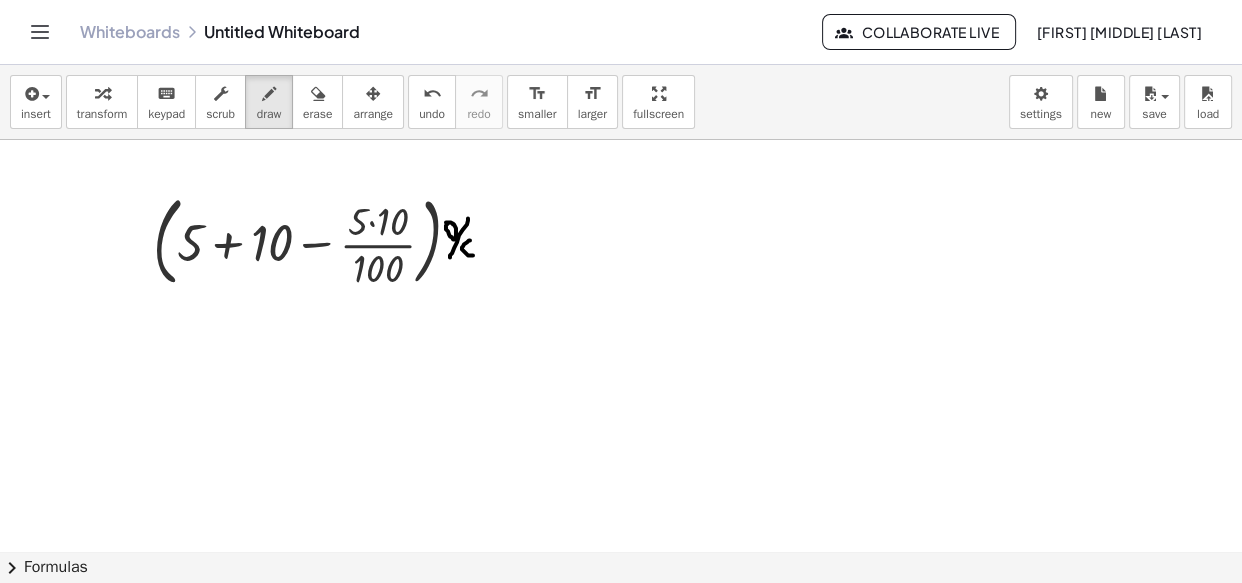 click at bounding box center [621, 616] 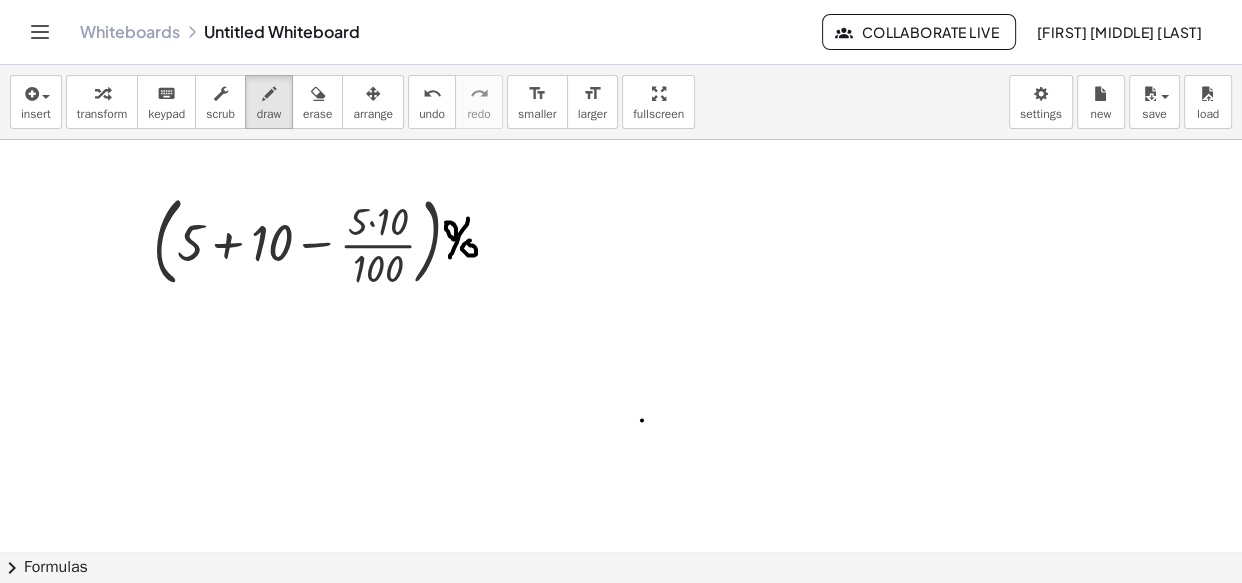 click at bounding box center (621, 616) 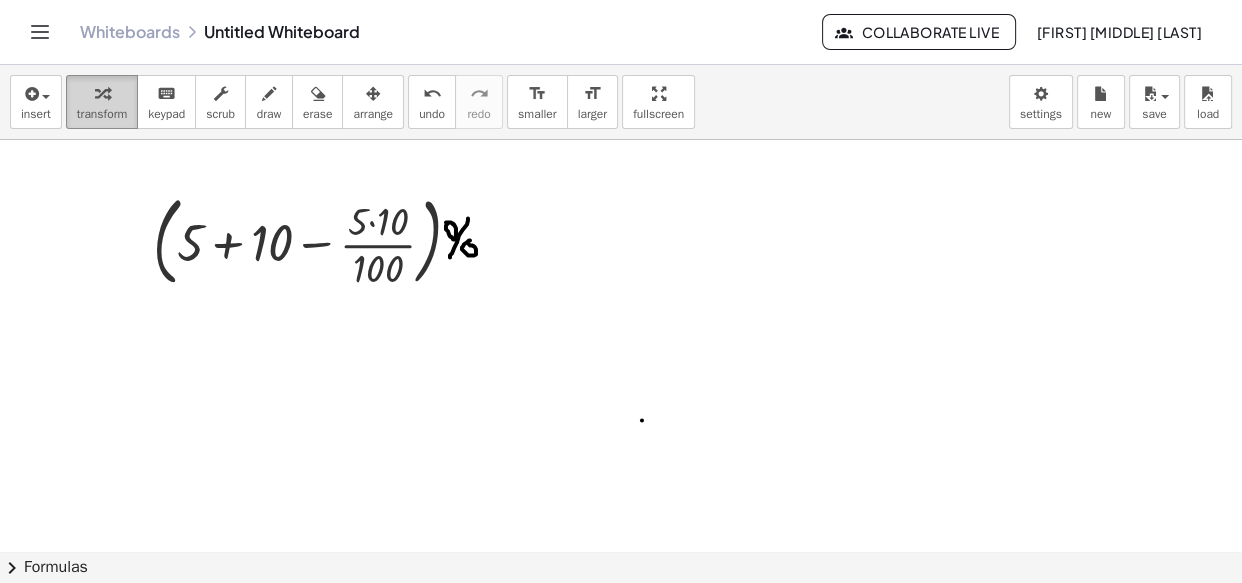 click on "transform" at bounding box center [102, 114] 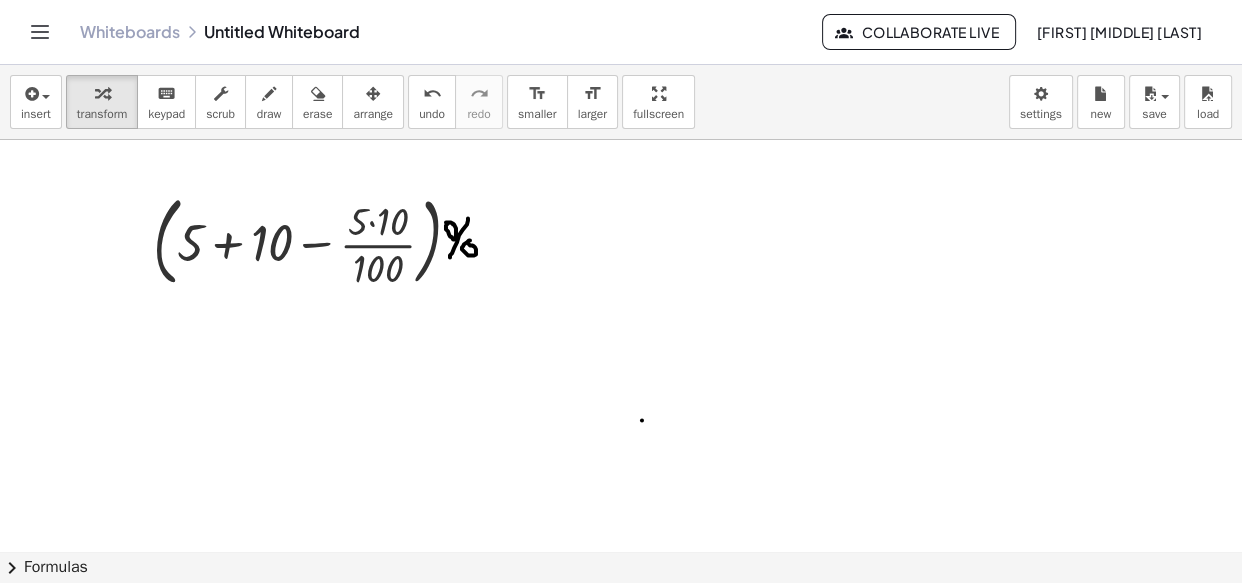 click at bounding box center (621, 616) 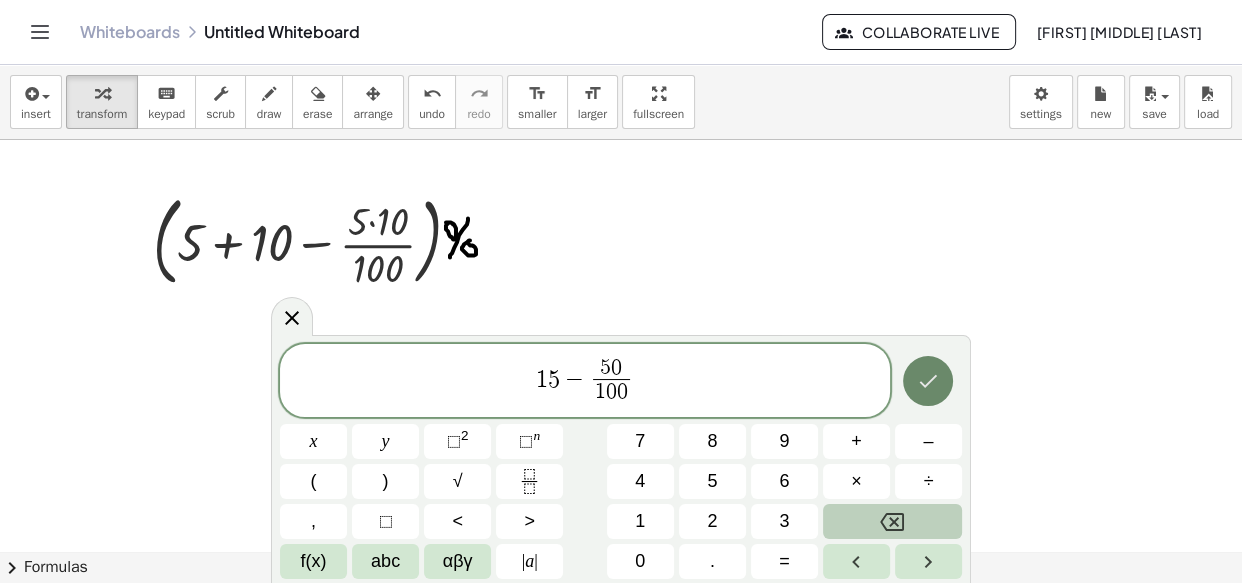 click 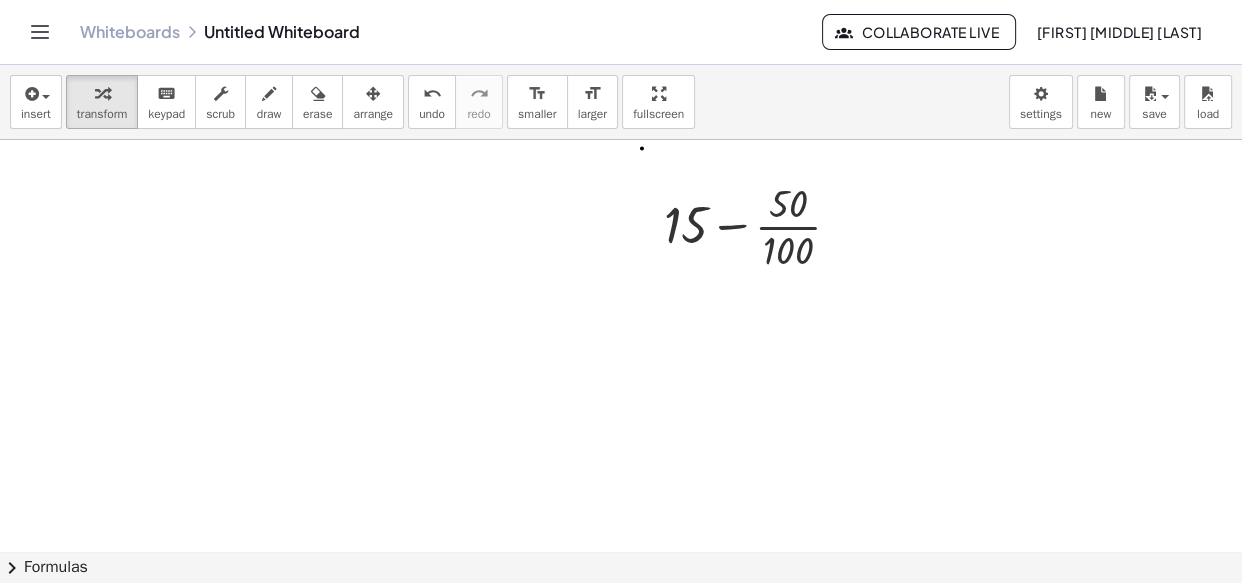 scroll, scrollTop: 181, scrollLeft: 0, axis: vertical 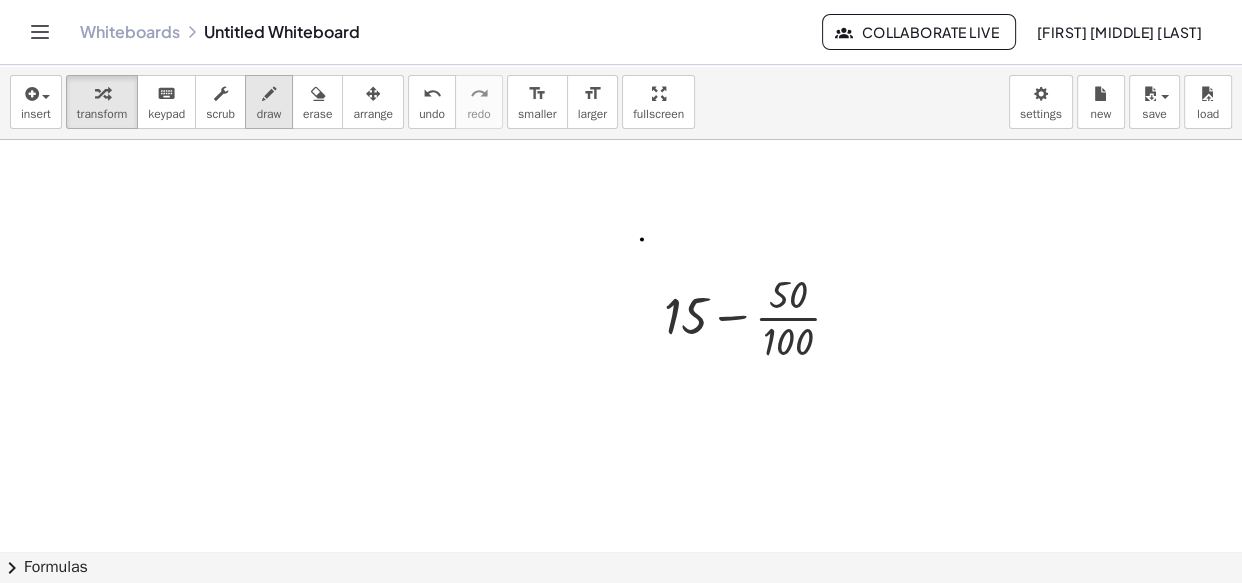 click on "draw" at bounding box center [269, 114] 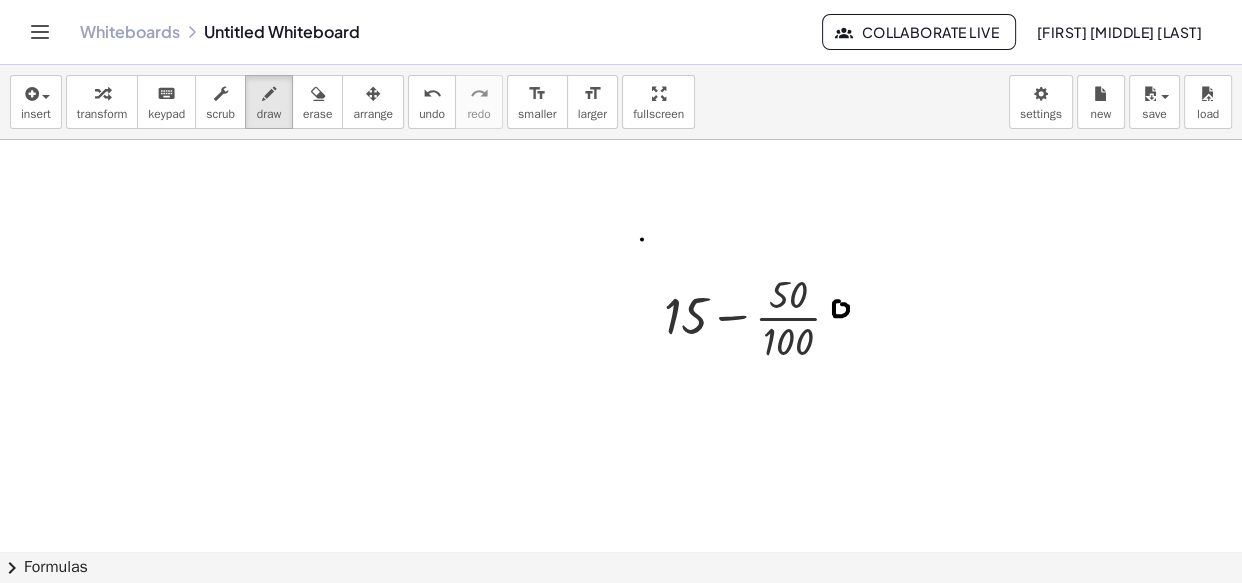 click at bounding box center [621, 435] 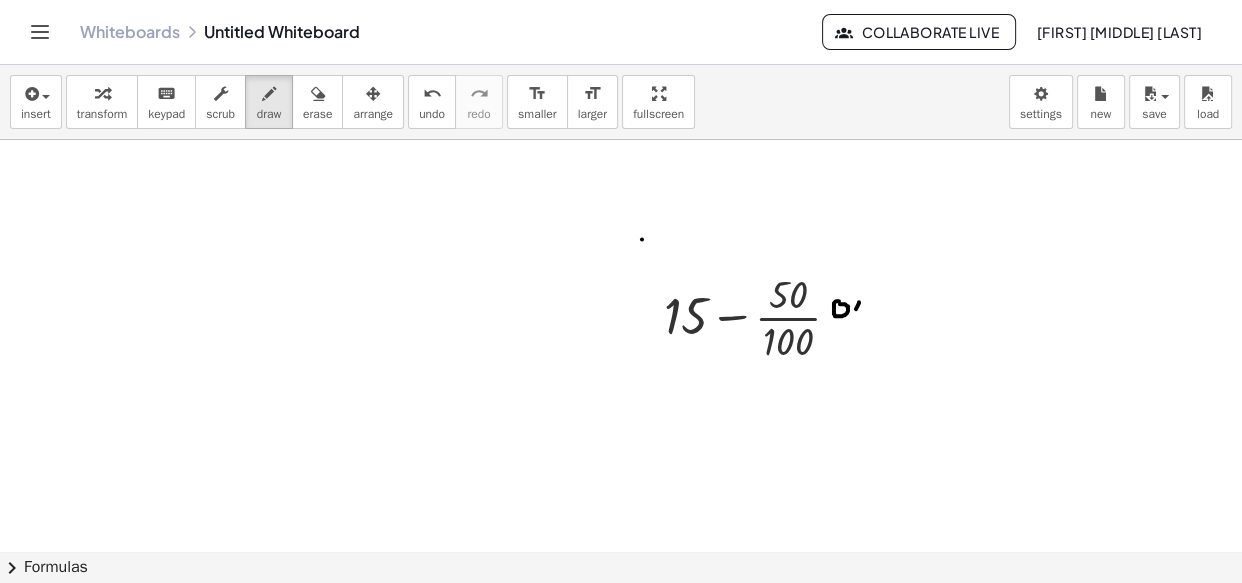 drag, startPoint x: 859, startPoint y: 301, endPoint x: 841, endPoint y: 339, distance: 42.047592 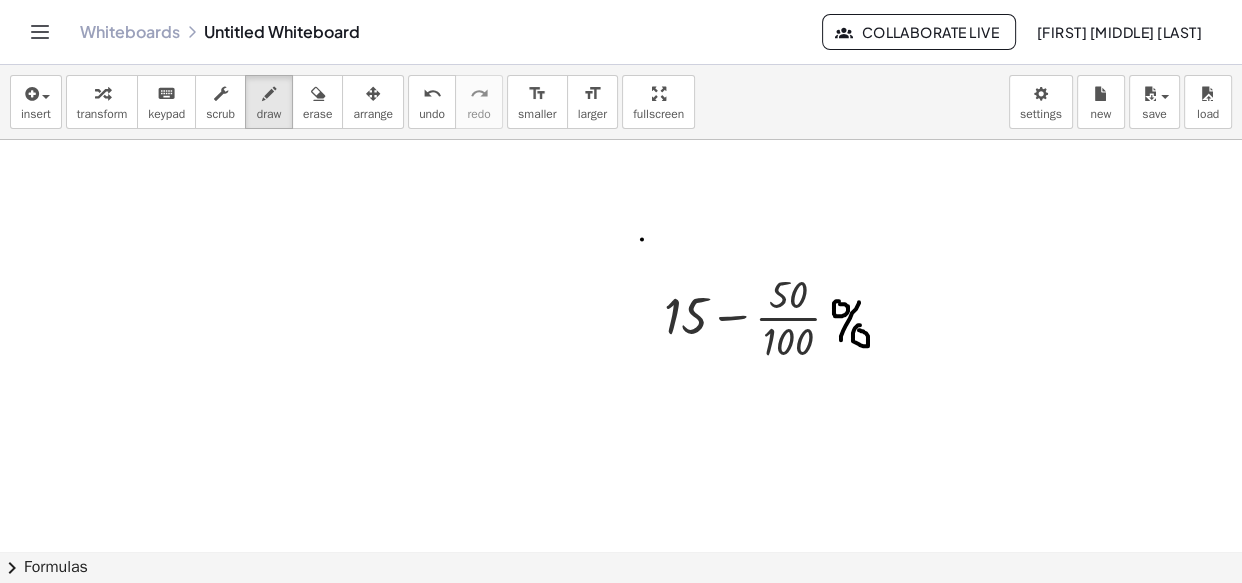 click at bounding box center [621, 435] 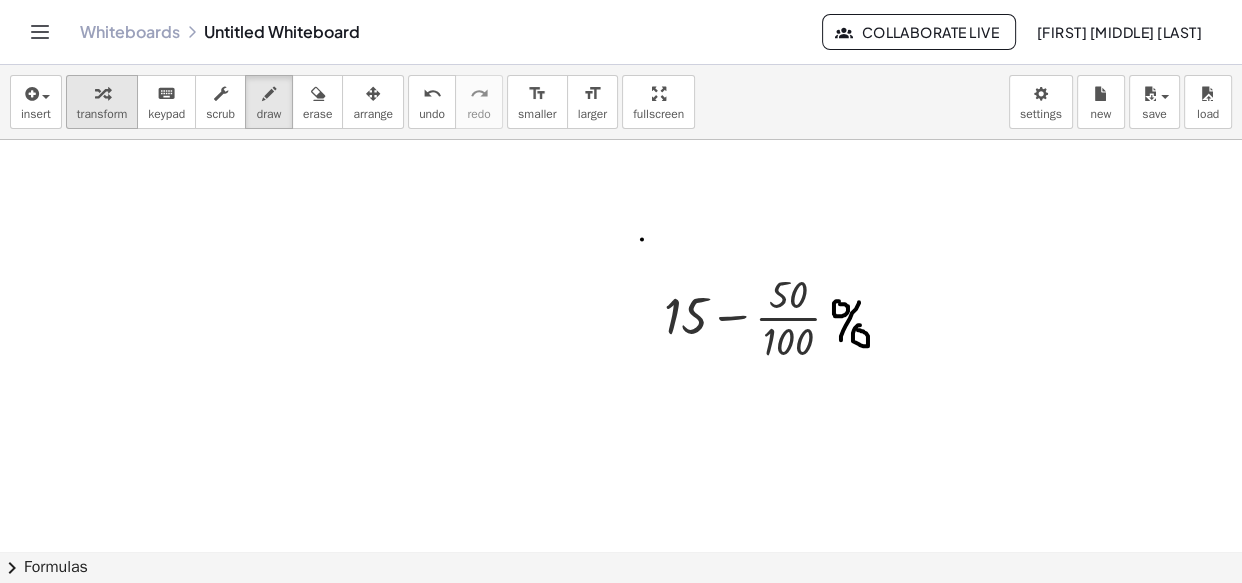 click at bounding box center (102, 93) 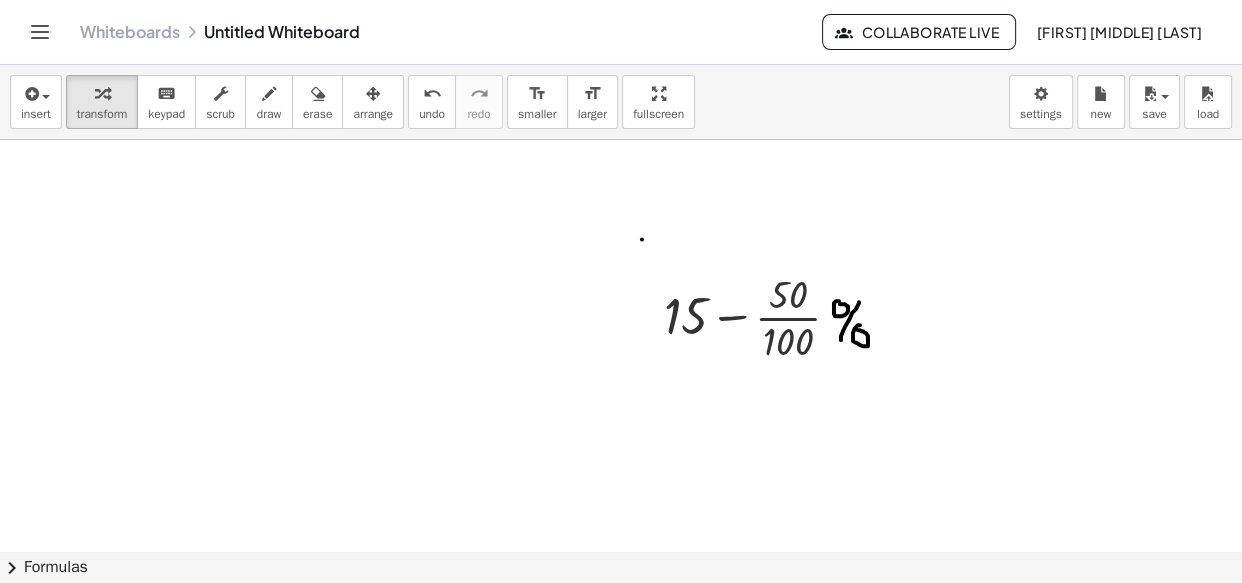 scroll, scrollTop: 272, scrollLeft: 0, axis: vertical 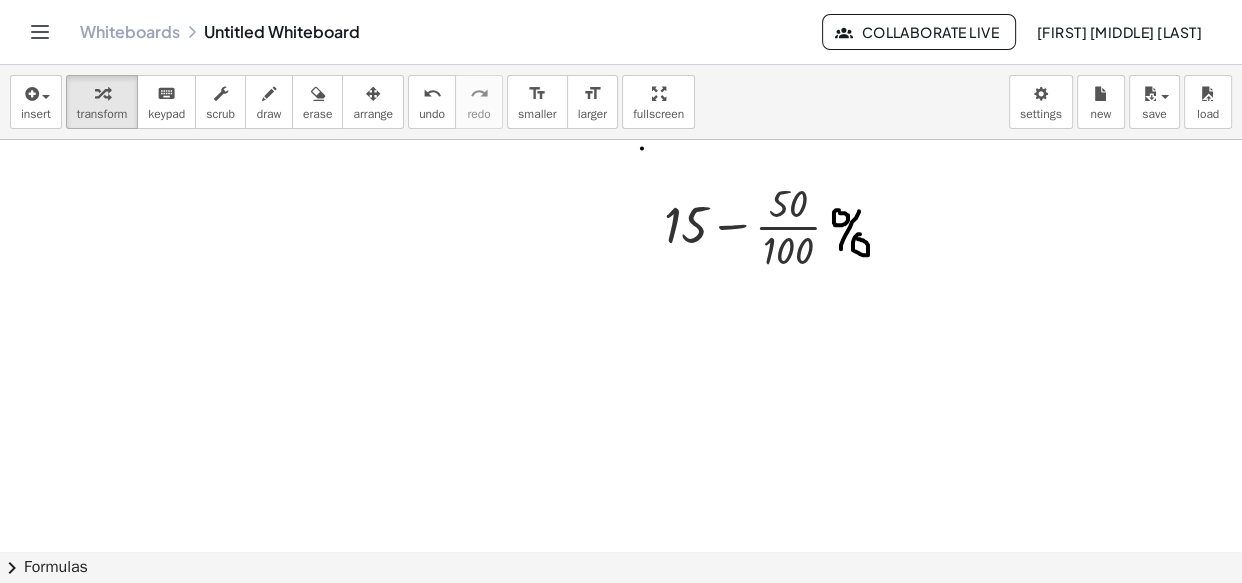 drag, startPoint x: 770, startPoint y: 322, endPoint x: 743, endPoint y: 323, distance: 27.018513 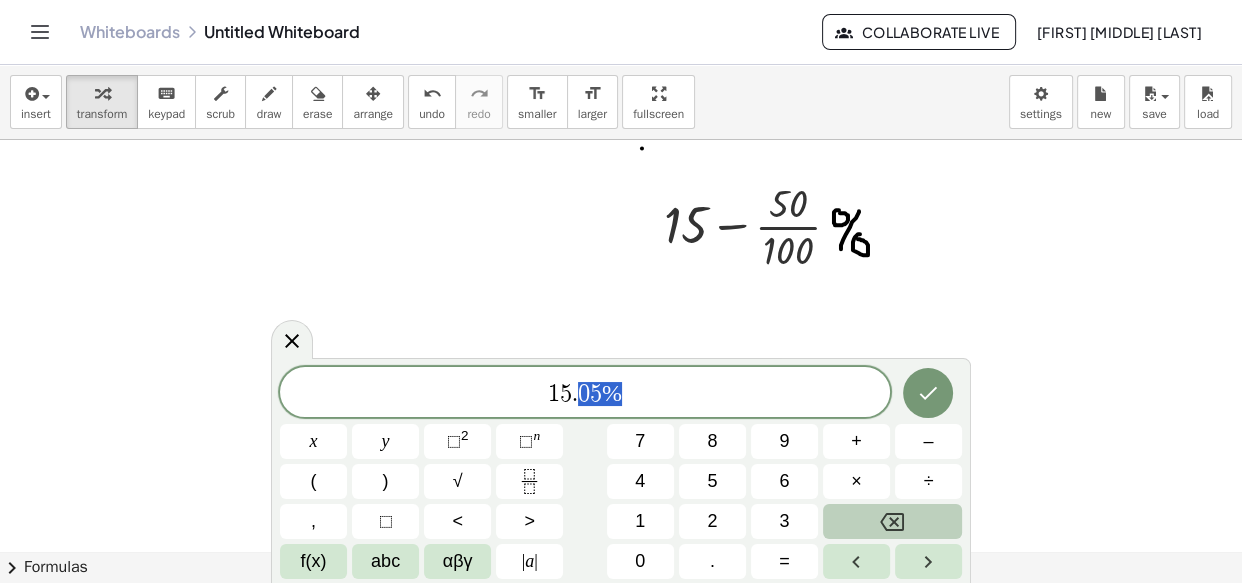 drag, startPoint x: 647, startPoint y: 385, endPoint x: 555, endPoint y: 390, distance: 92.13577 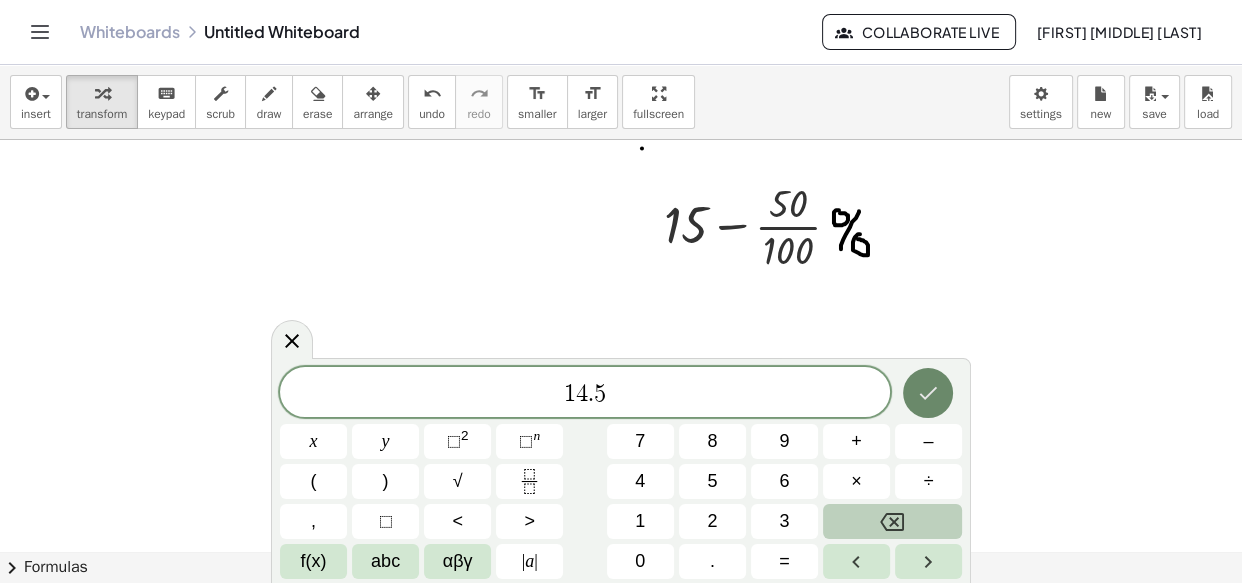 click 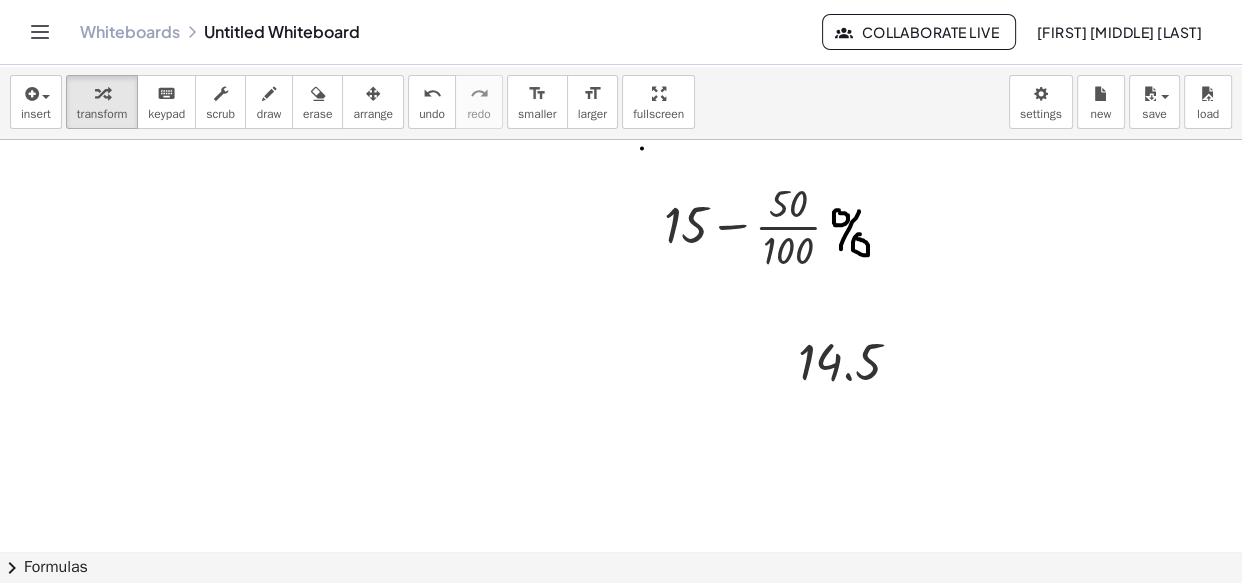 click at bounding box center (621, 344) 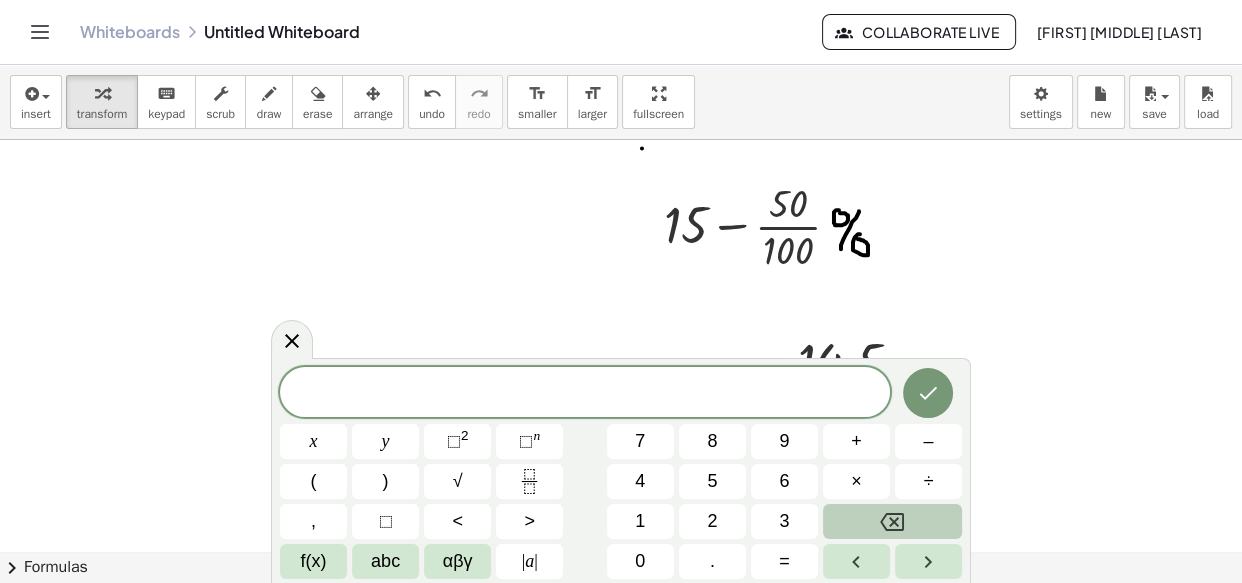 click at bounding box center (621, 344) 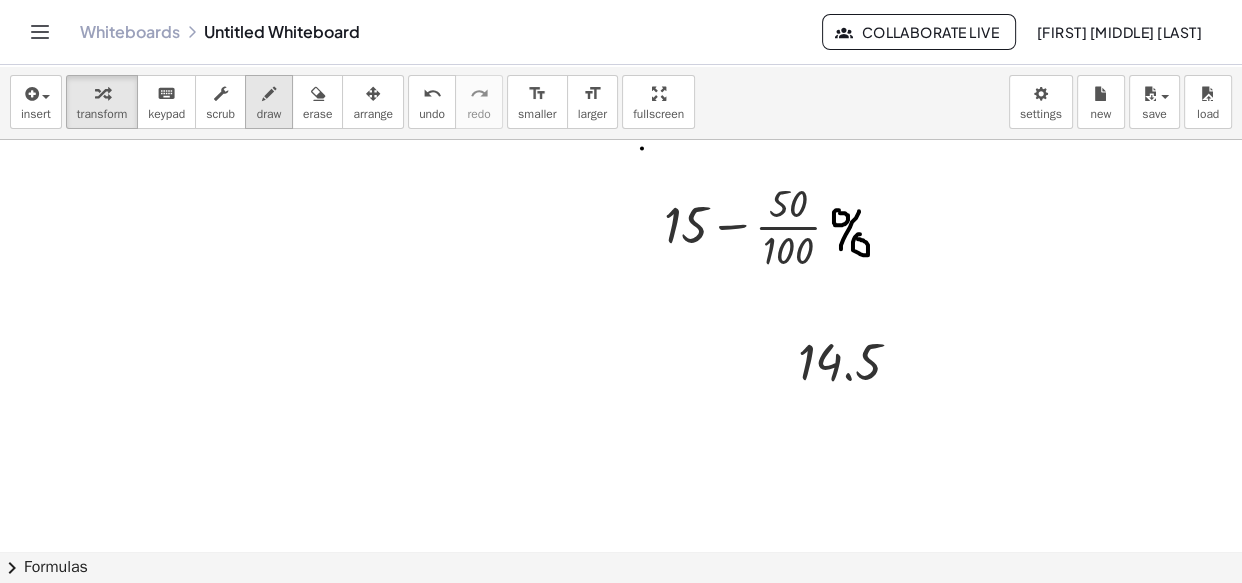 click on "draw" at bounding box center [269, 114] 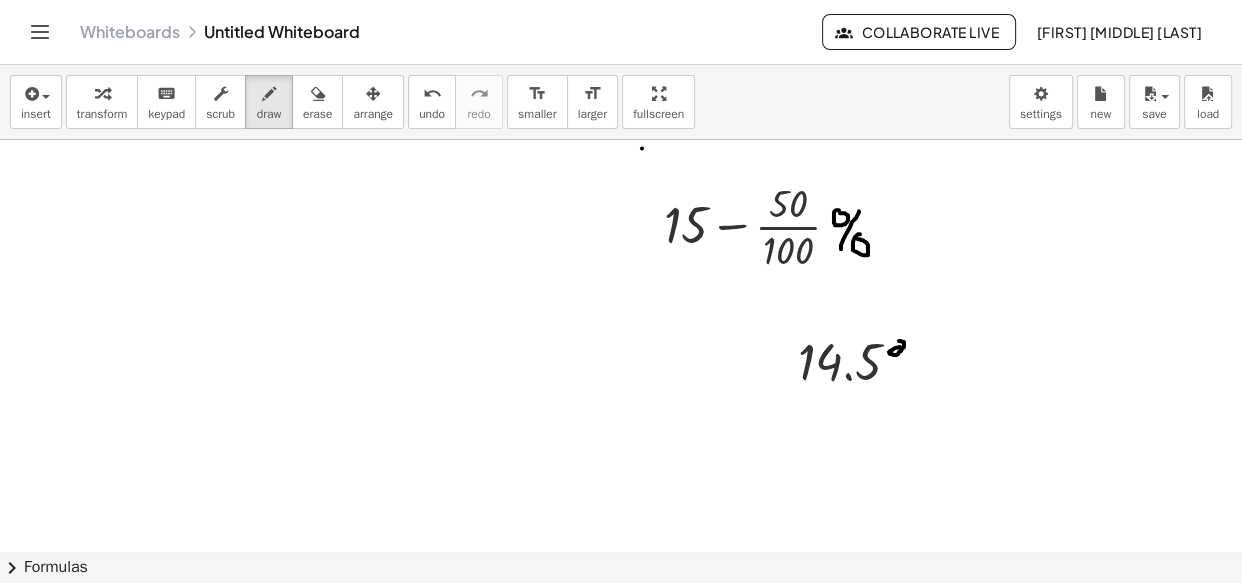click at bounding box center (621, 344) 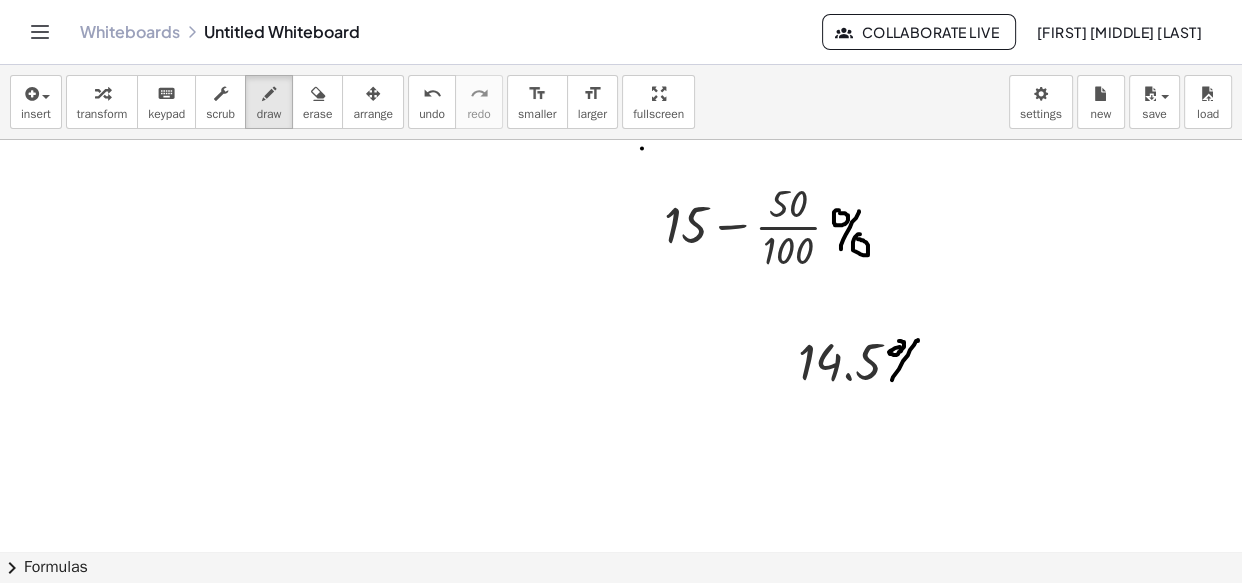 drag, startPoint x: 918, startPoint y: 339, endPoint x: 901, endPoint y: 375, distance: 39.812057 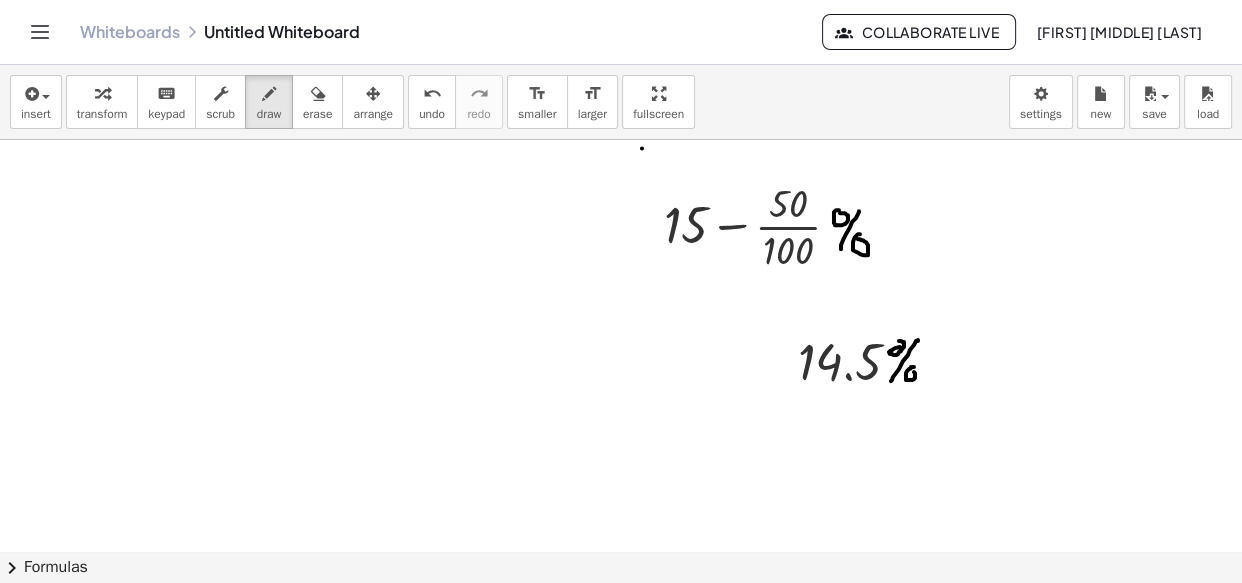 click at bounding box center [621, 344] 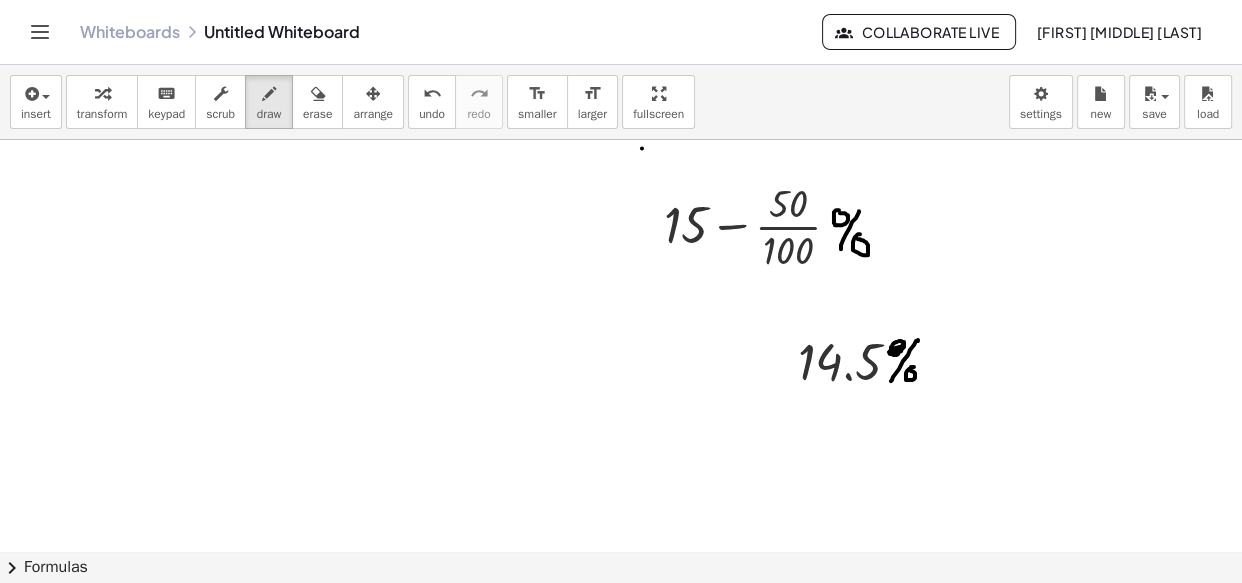 drag, startPoint x: 897, startPoint y: 341, endPoint x: 909, endPoint y: 341, distance: 12 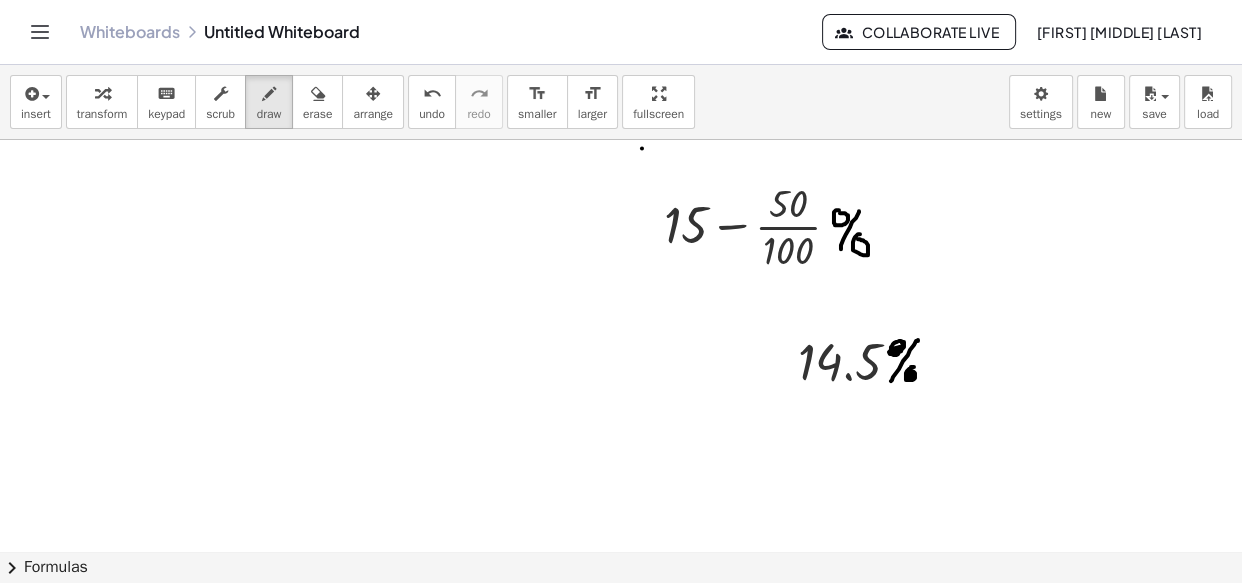 click at bounding box center (621, 344) 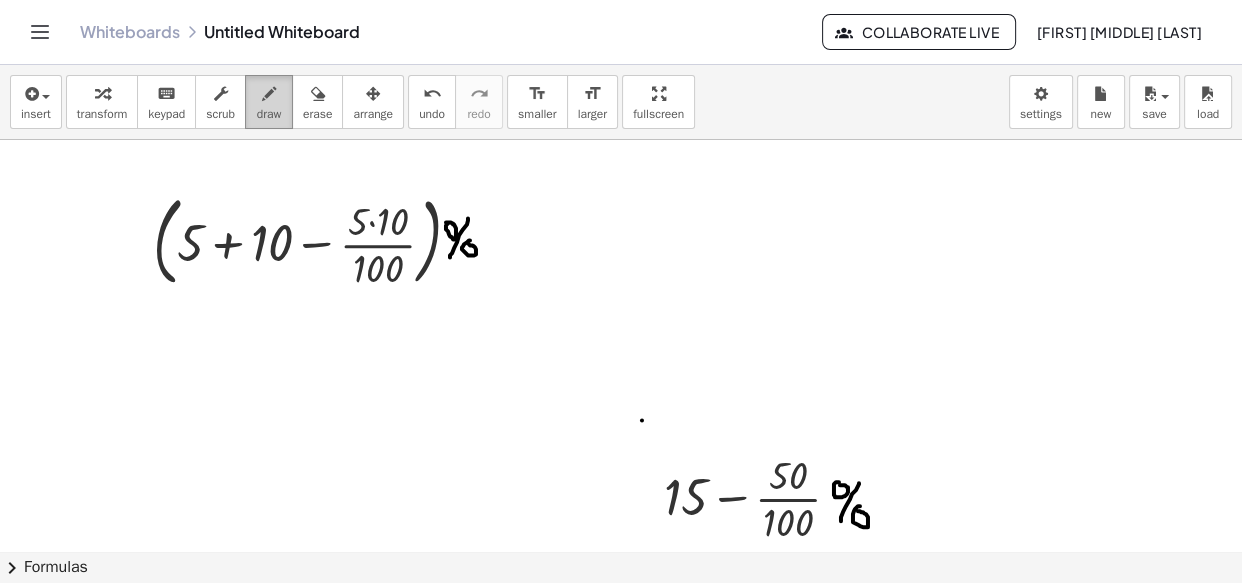 click on "draw" at bounding box center [269, 114] 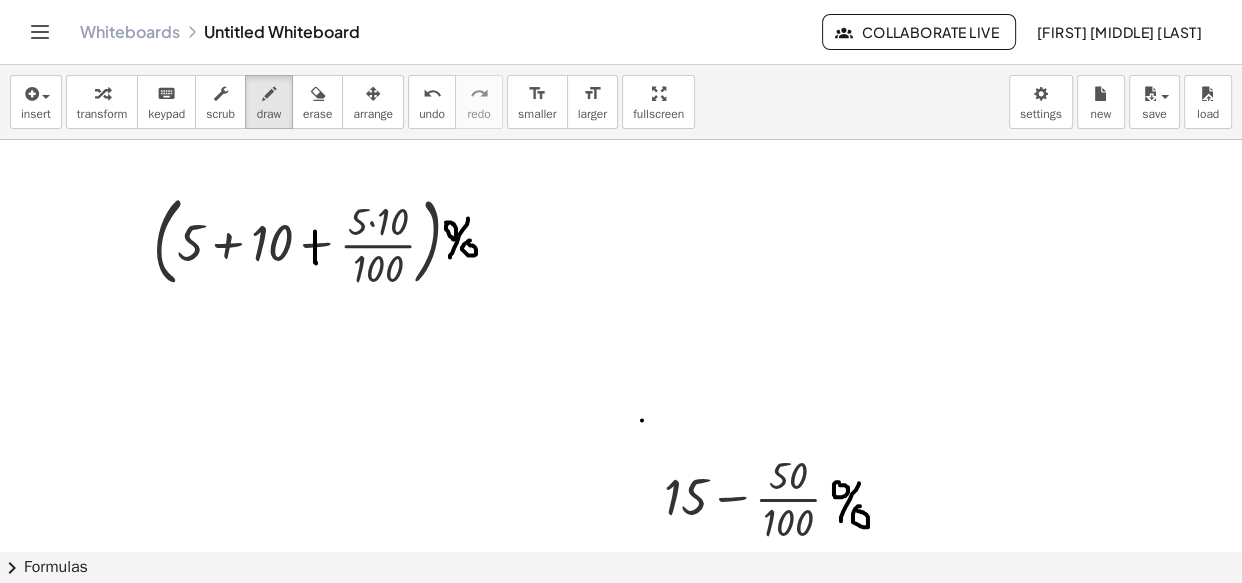 drag, startPoint x: 315, startPoint y: 231, endPoint x: 316, endPoint y: 263, distance: 32.01562 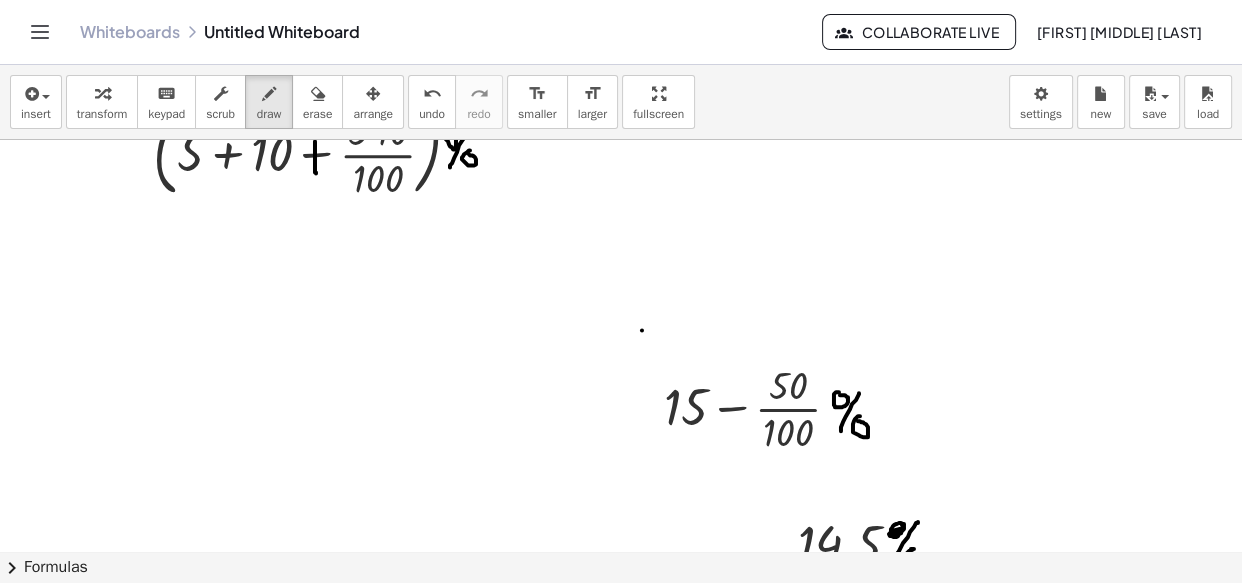 scroll, scrollTop: 272, scrollLeft: 0, axis: vertical 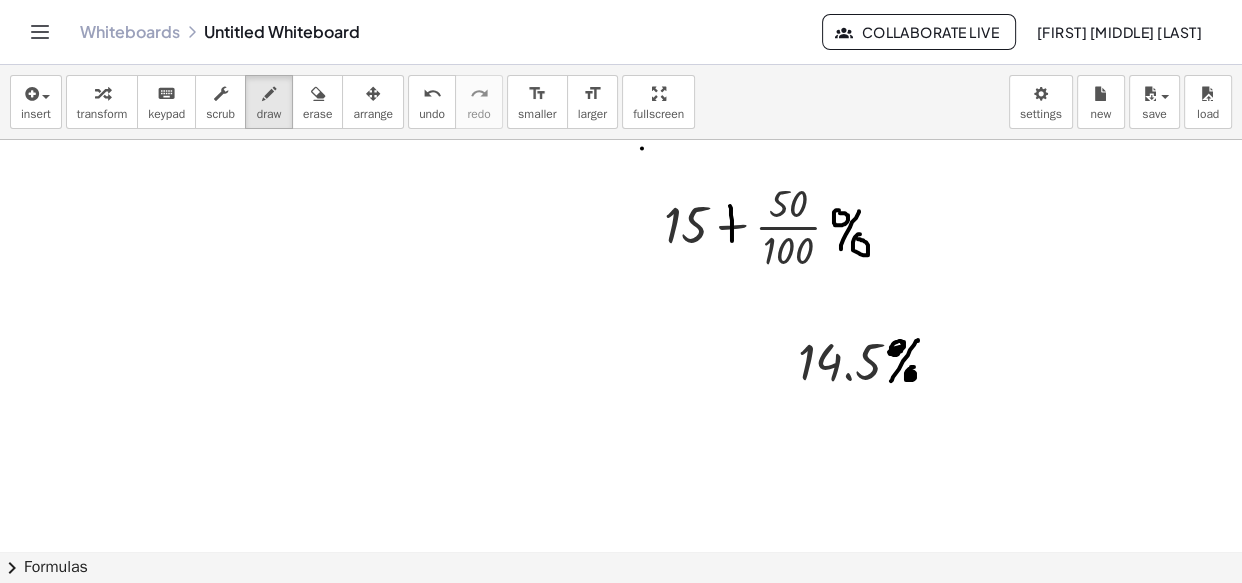 drag, startPoint x: 730, startPoint y: 205, endPoint x: 732, endPoint y: 240, distance: 35.057095 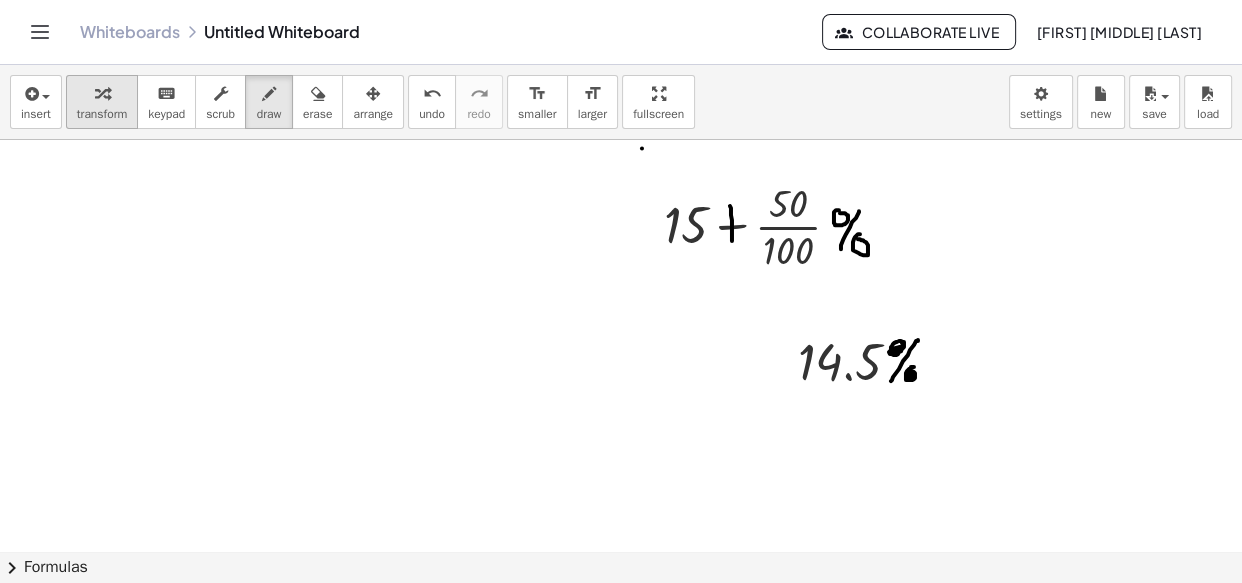 click on "transform" at bounding box center (102, 114) 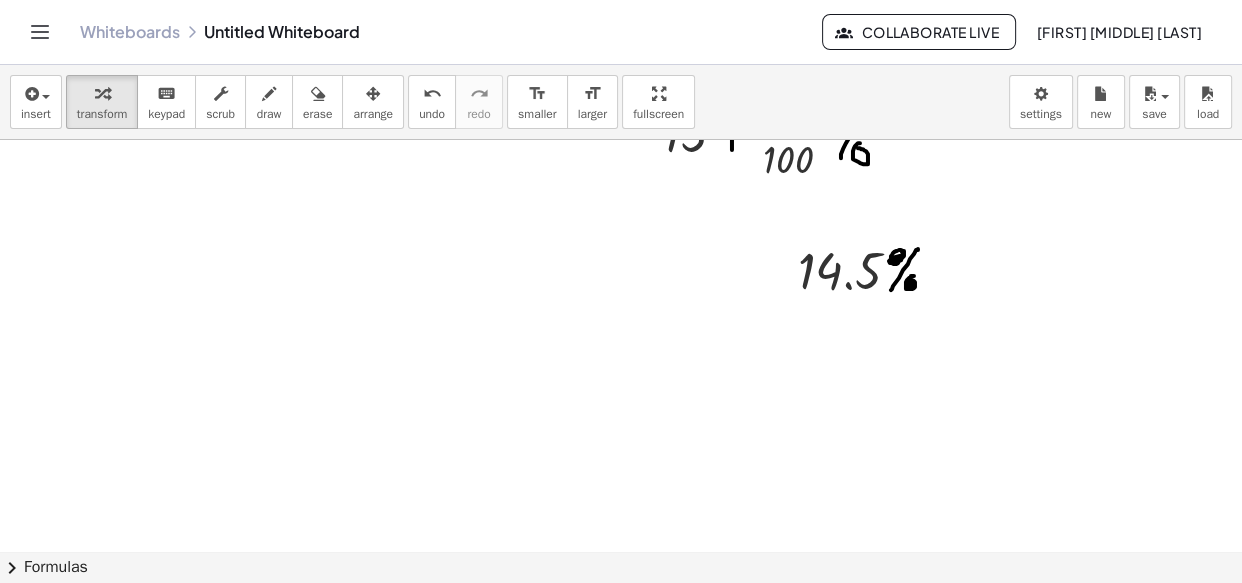 scroll, scrollTop: 272, scrollLeft: 0, axis: vertical 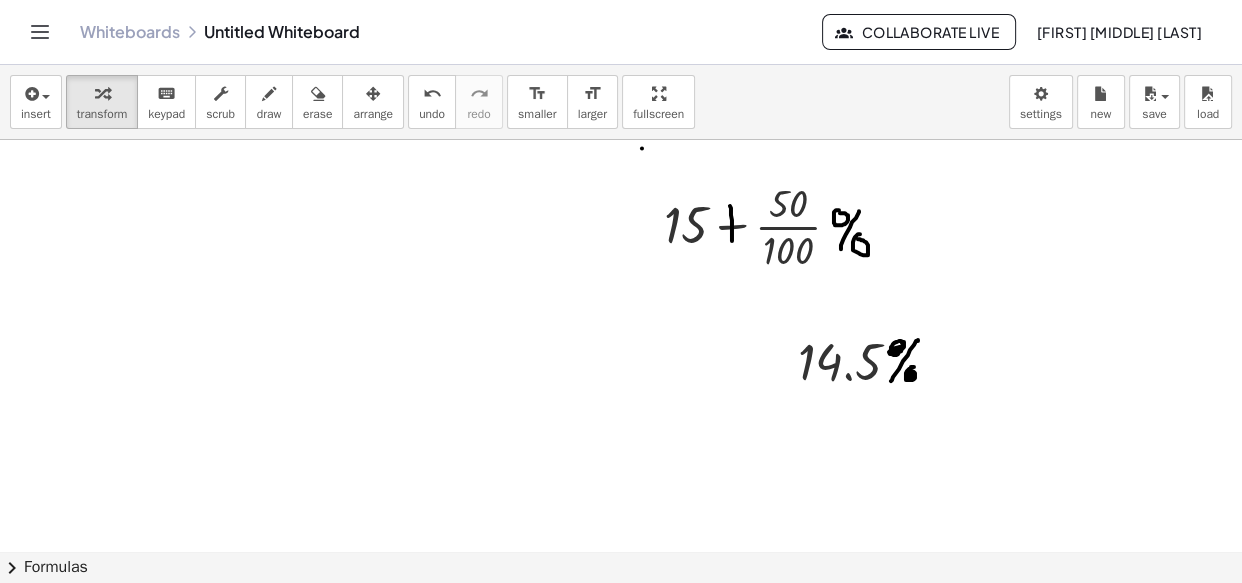 drag, startPoint x: 101, startPoint y: 105, endPoint x: 159, endPoint y: 180, distance: 94.81033 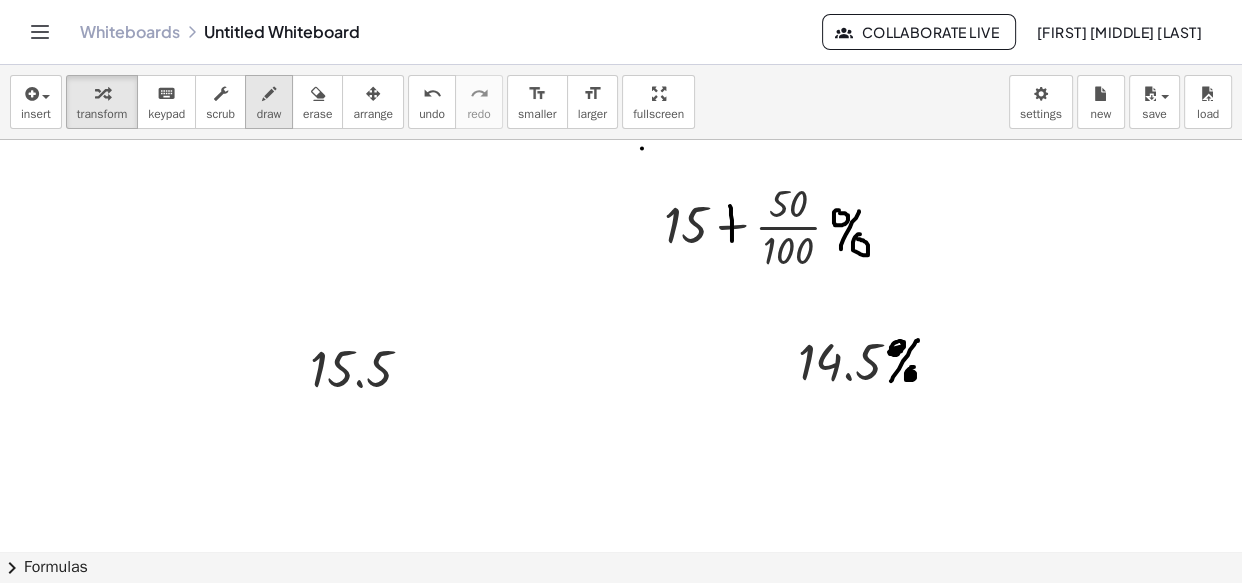 click on "draw" at bounding box center (269, 102) 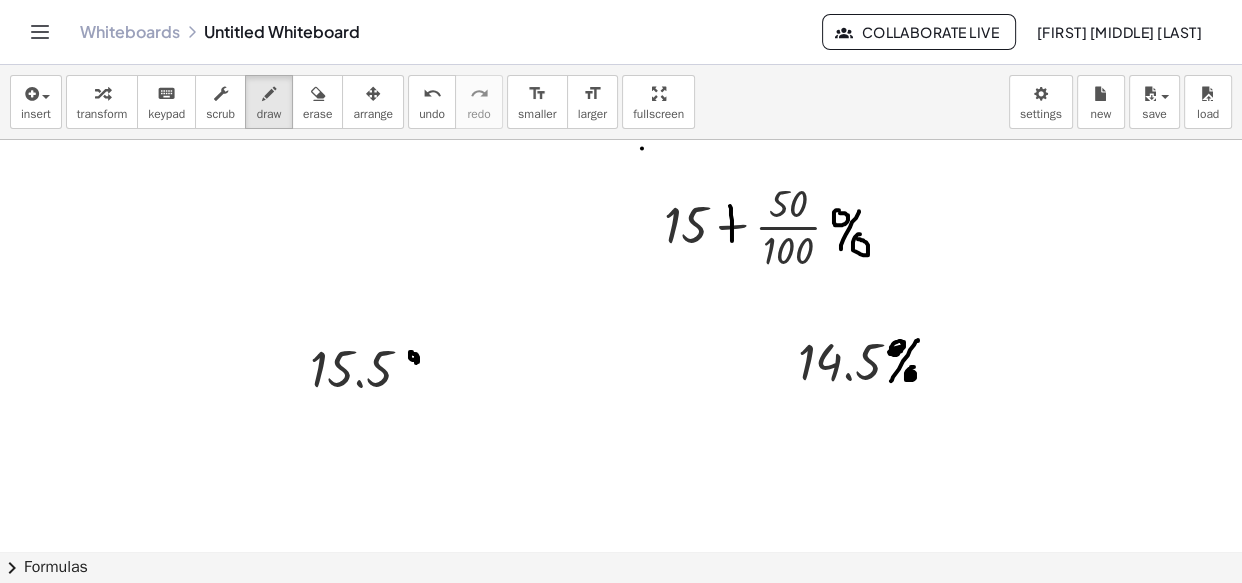 click at bounding box center [621, 344] 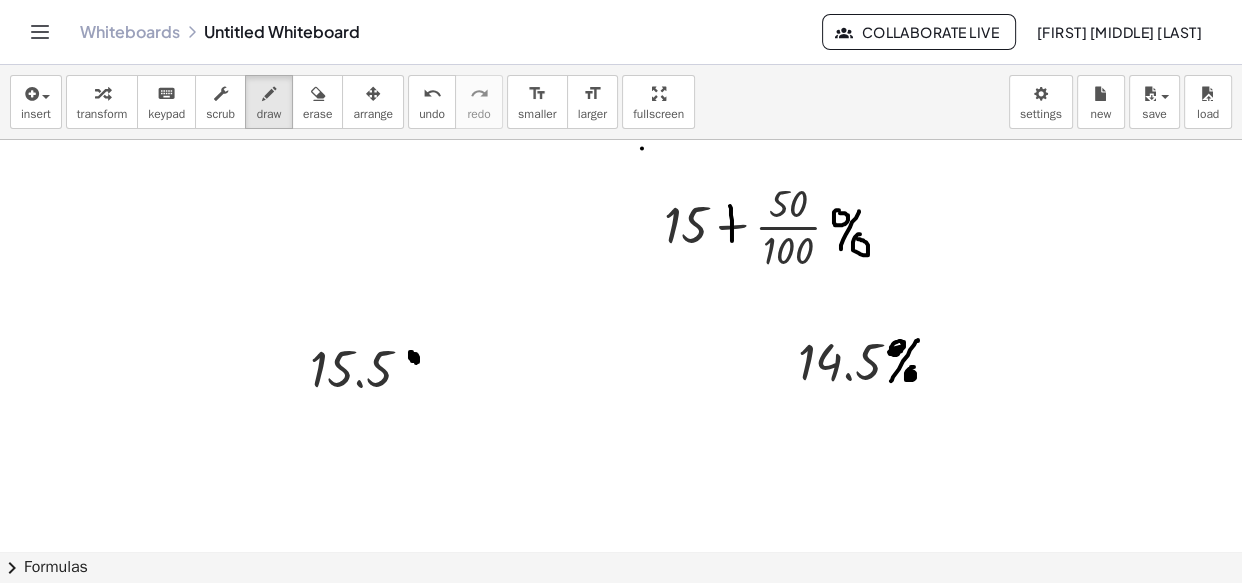click at bounding box center [621, 344] 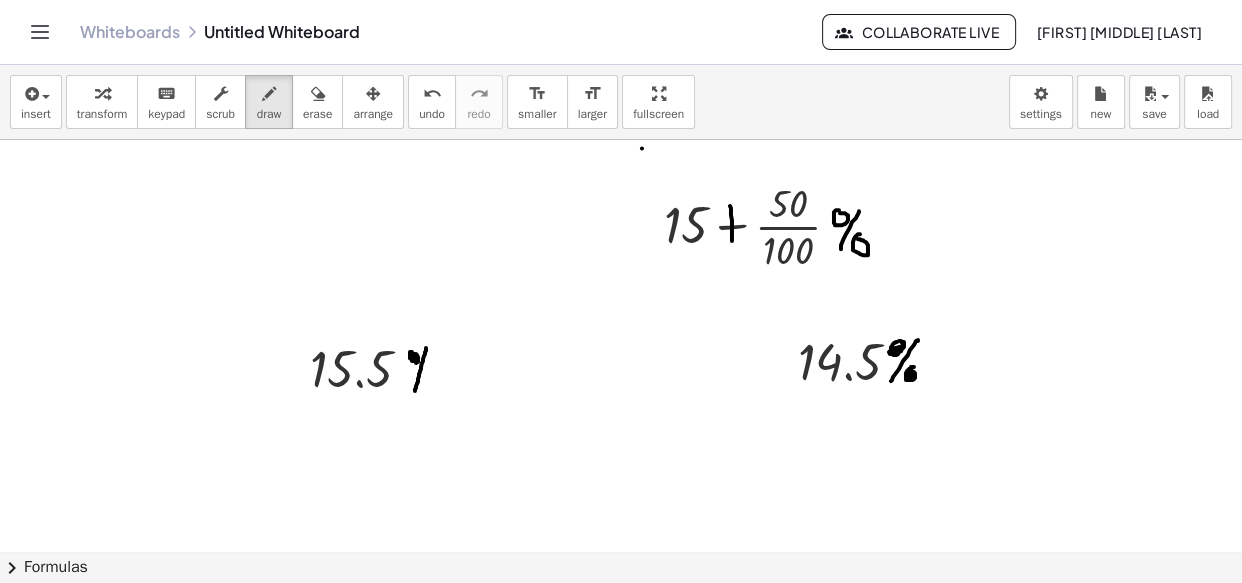 drag, startPoint x: 424, startPoint y: 355, endPoint x: 414, endPoint y: 390, distance: 36.40055 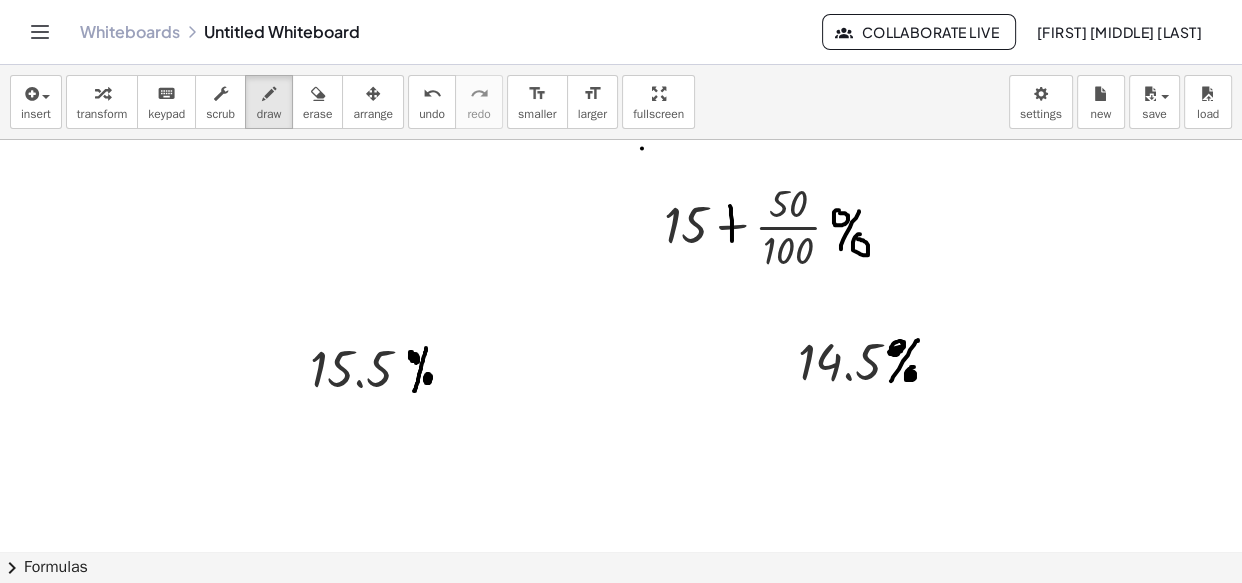 click at bounding box center [621, 344] 